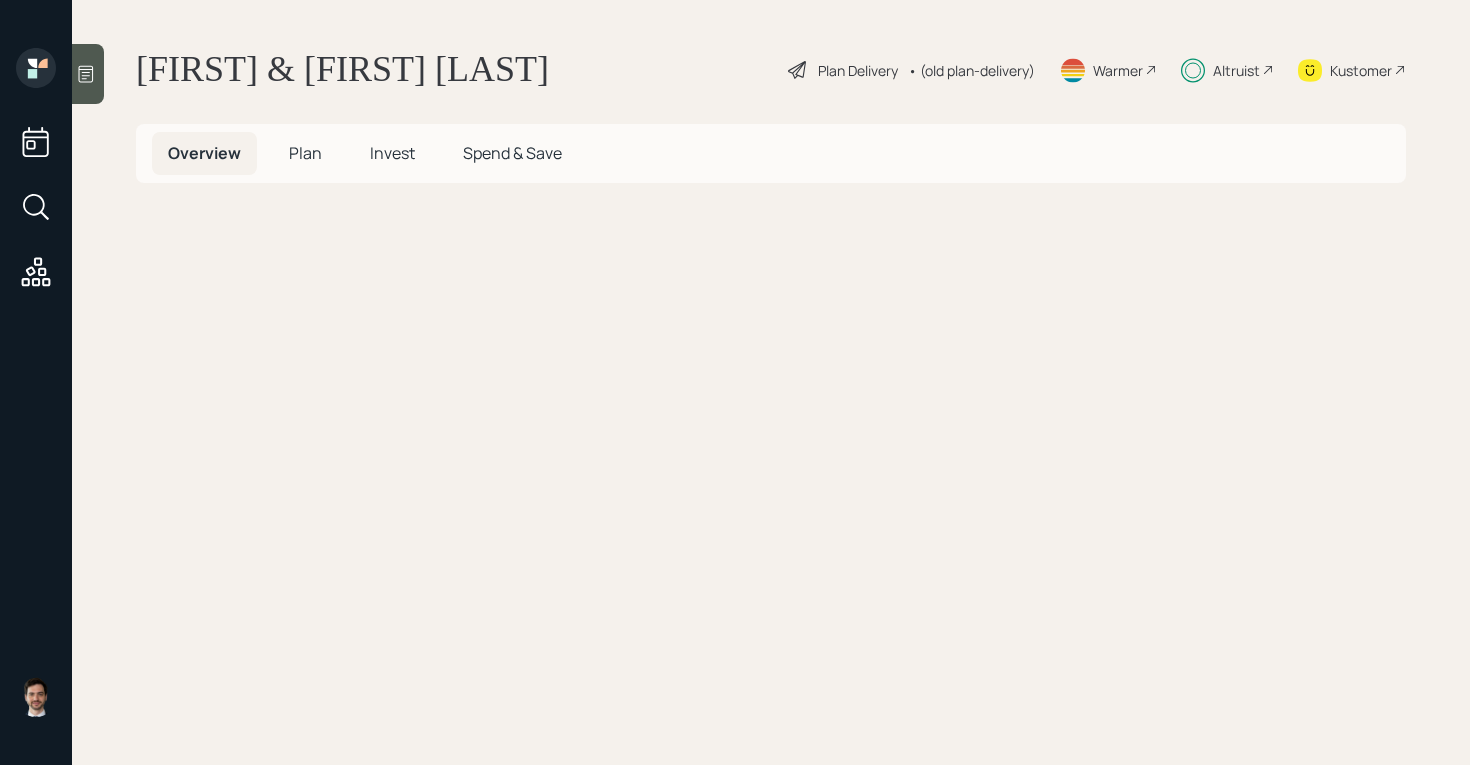 scroll, scrollTop: 0, scrollLeft: 0, axis: both 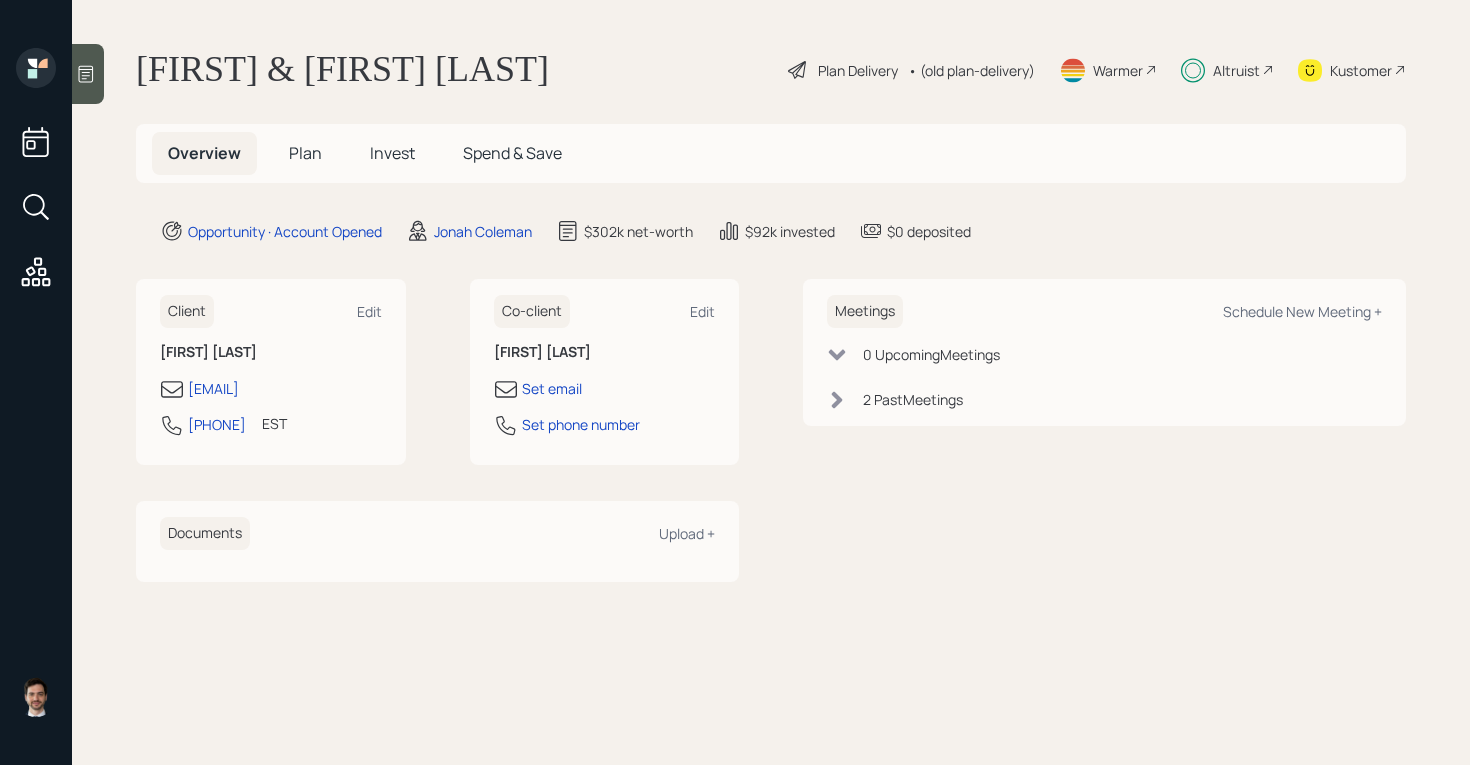 click on "Plan" at bounding box center [305, 153] 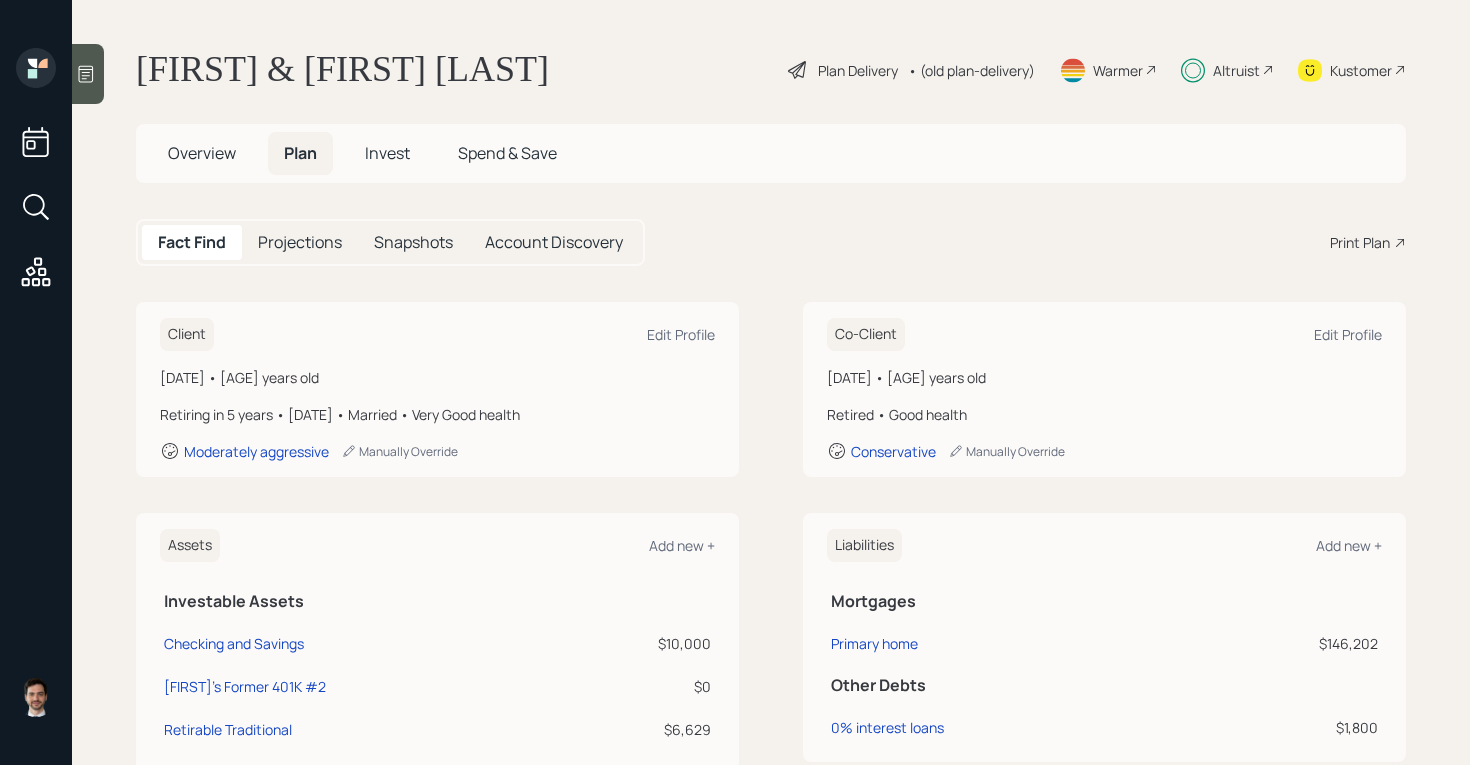 click on "Plan Delivery" at bounding box center [858, 70] 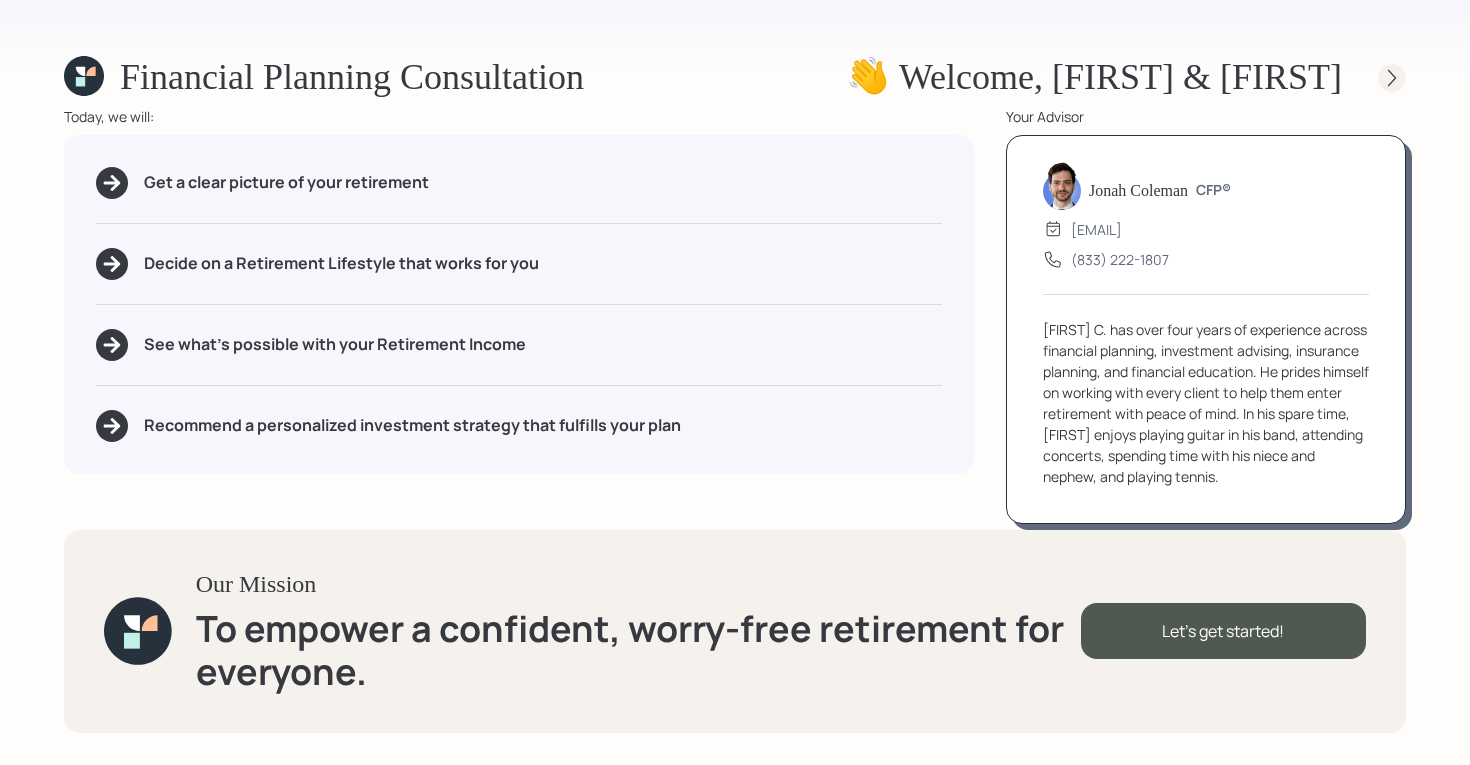 click at bounding box center [1392, 78] 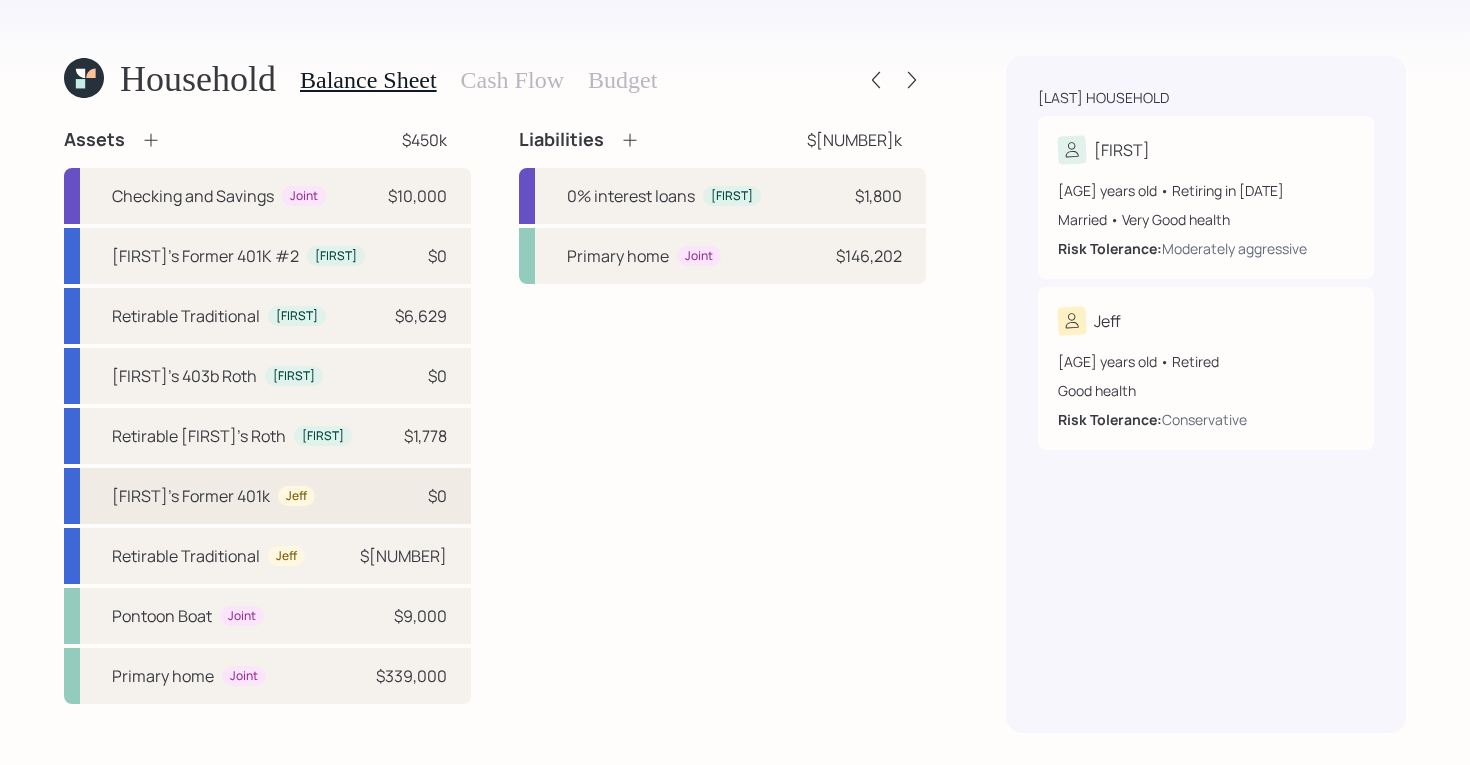 click on "[FIRST]'s Part Time Work [FIRST] $0" at bounding box center [267, 496] 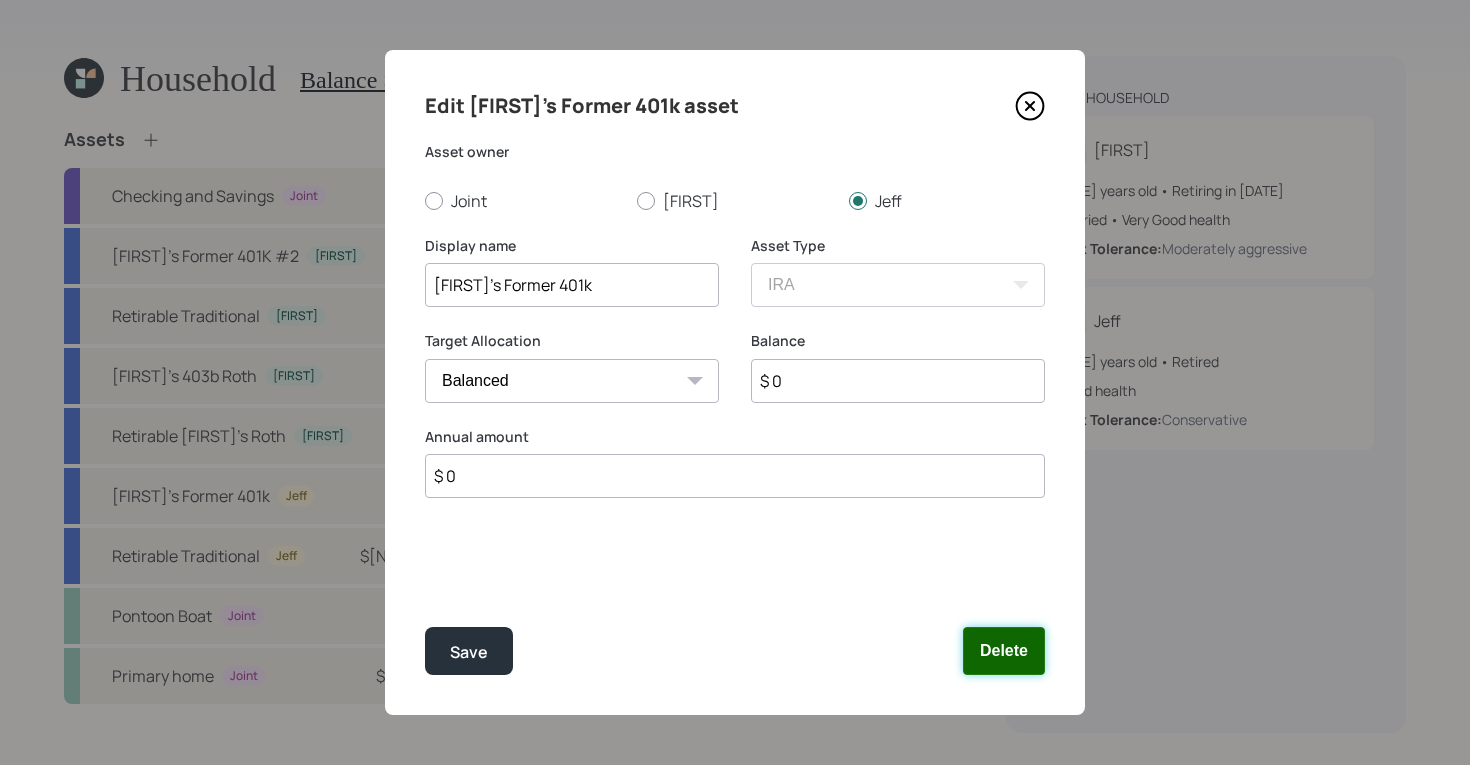 click on "Delete" at bounding box center [1004, 651] 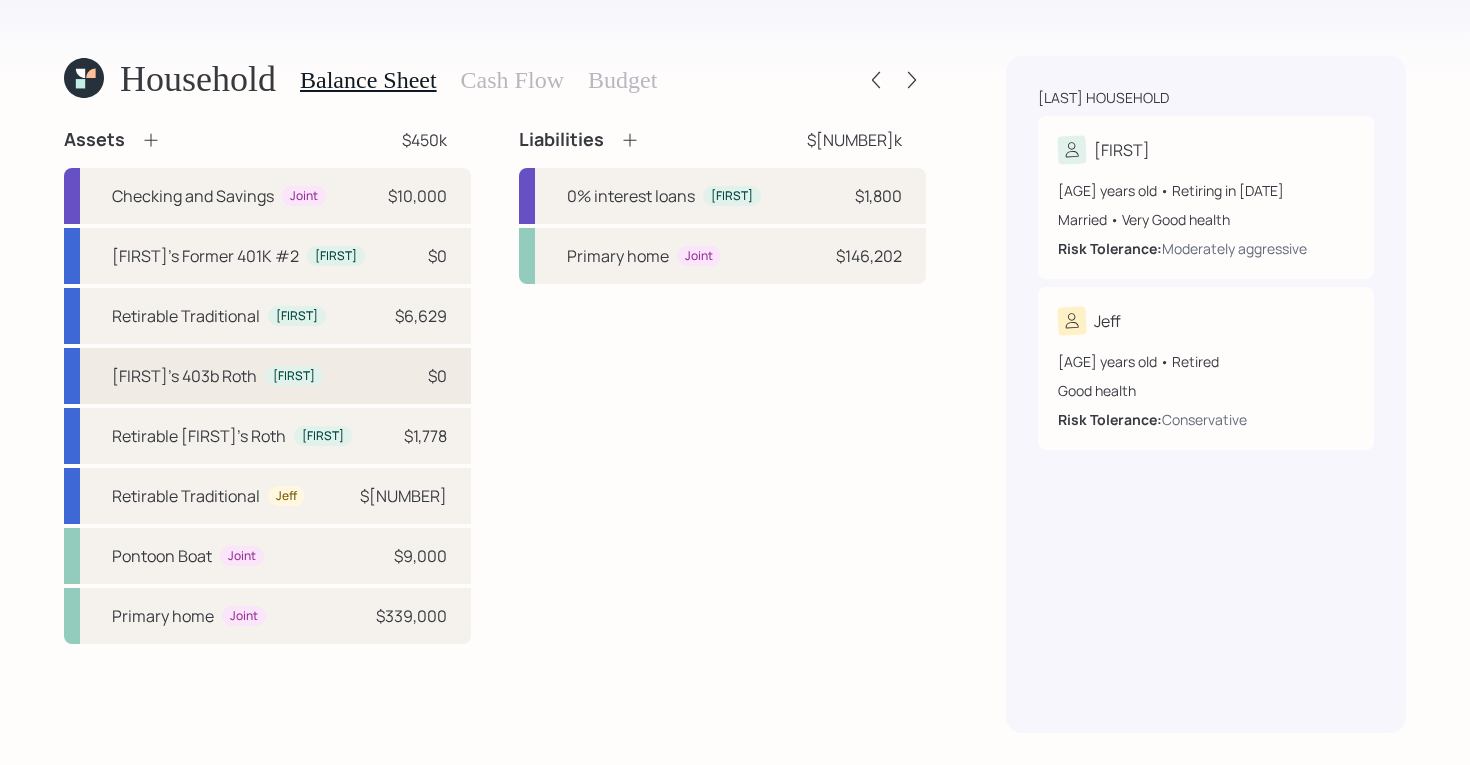 click on "[FIRST]'s 403b Roth  [FIRST] $0" at bounding box center (267, 376) 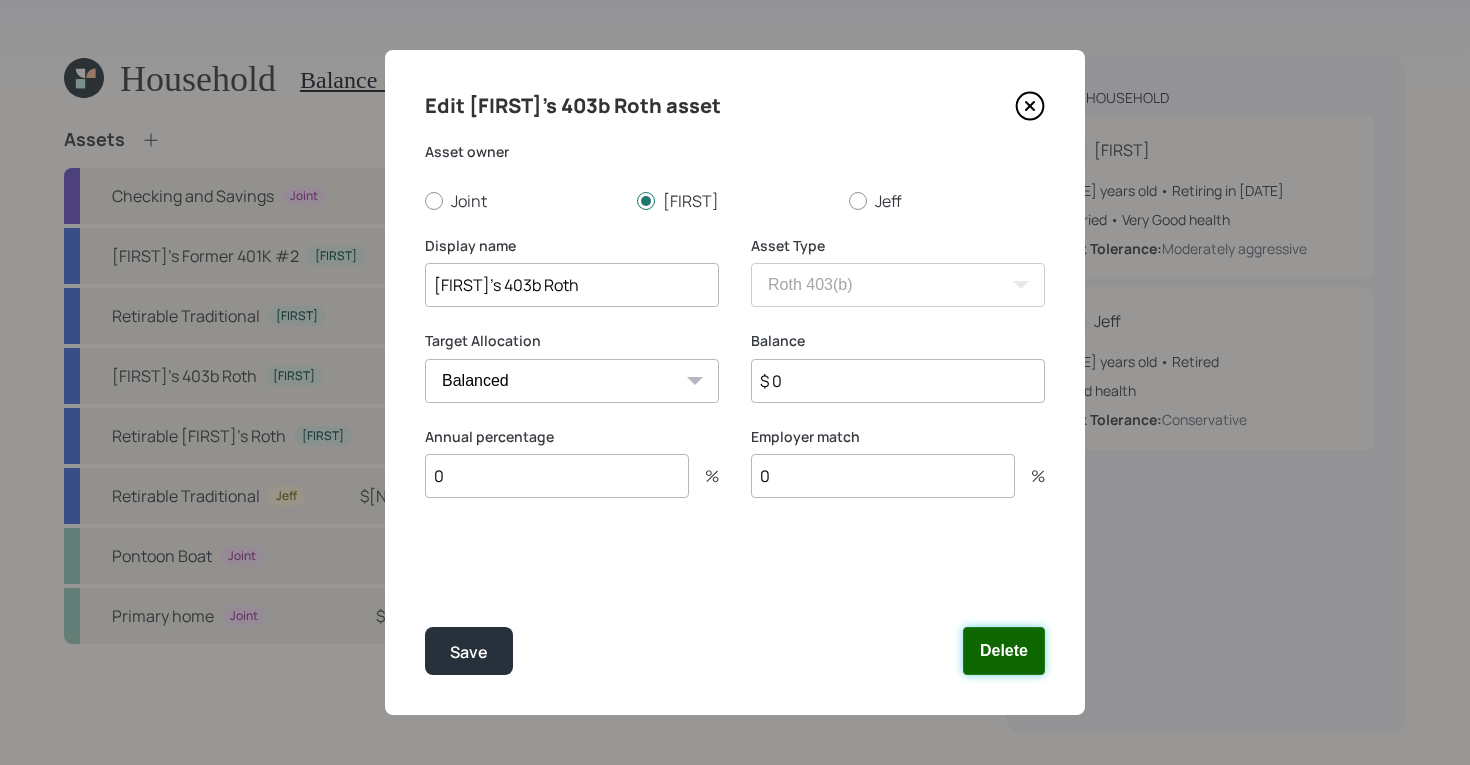click on "Delete" at bounding box center (1004, 651) 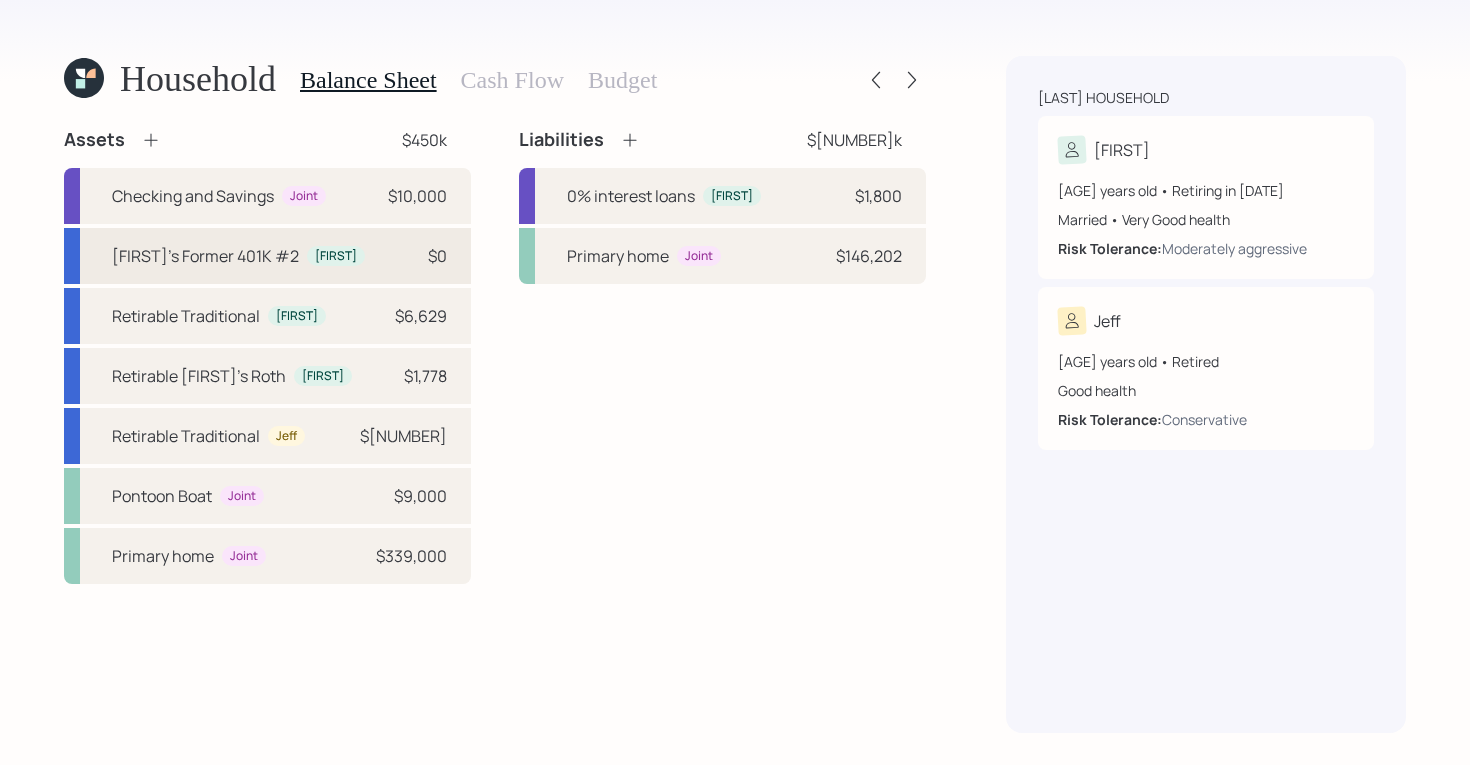 click on "[FIRST]'s Former 401K #2 [FIRST] $0" at bounding box center (267, 256) 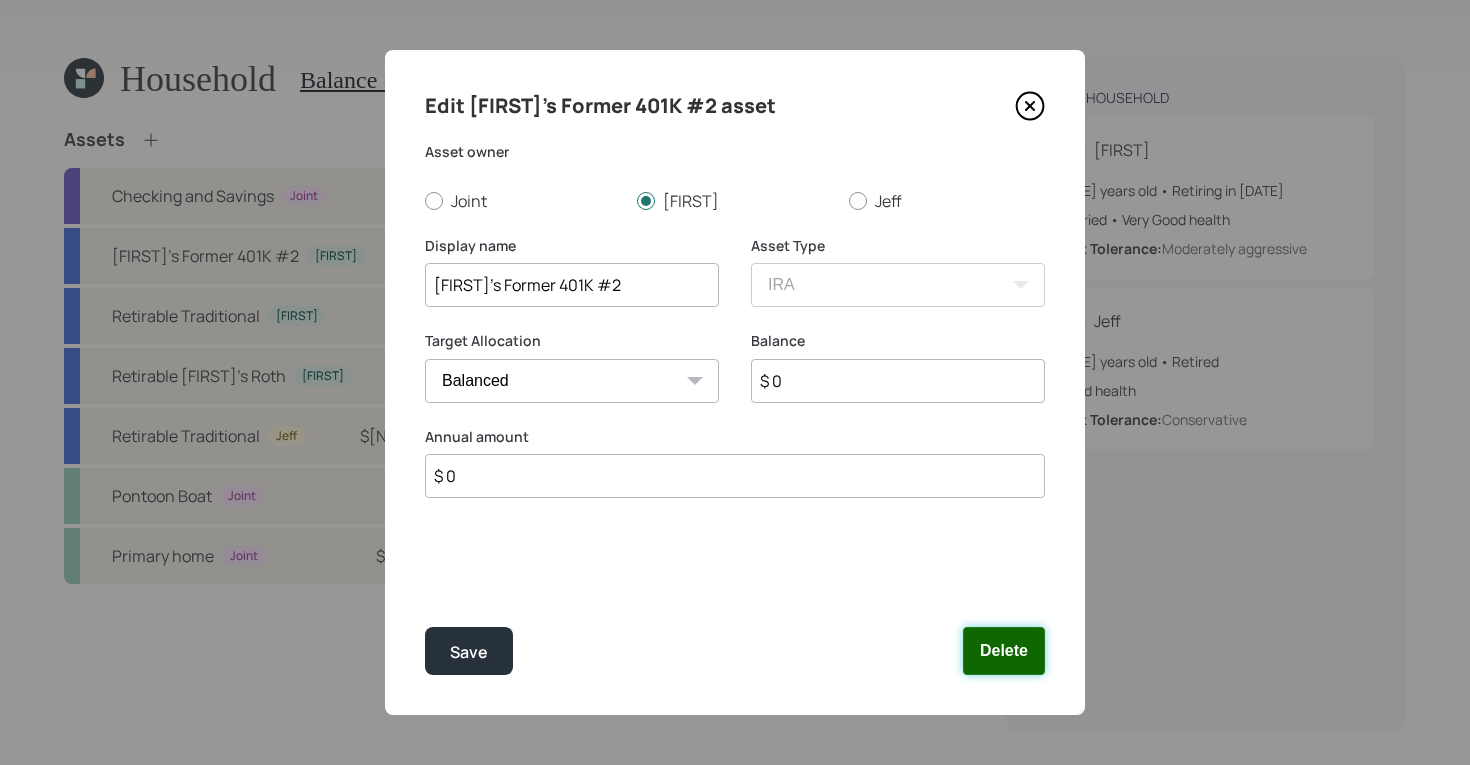 click on "Delete" at bounding box center [1004, 651] 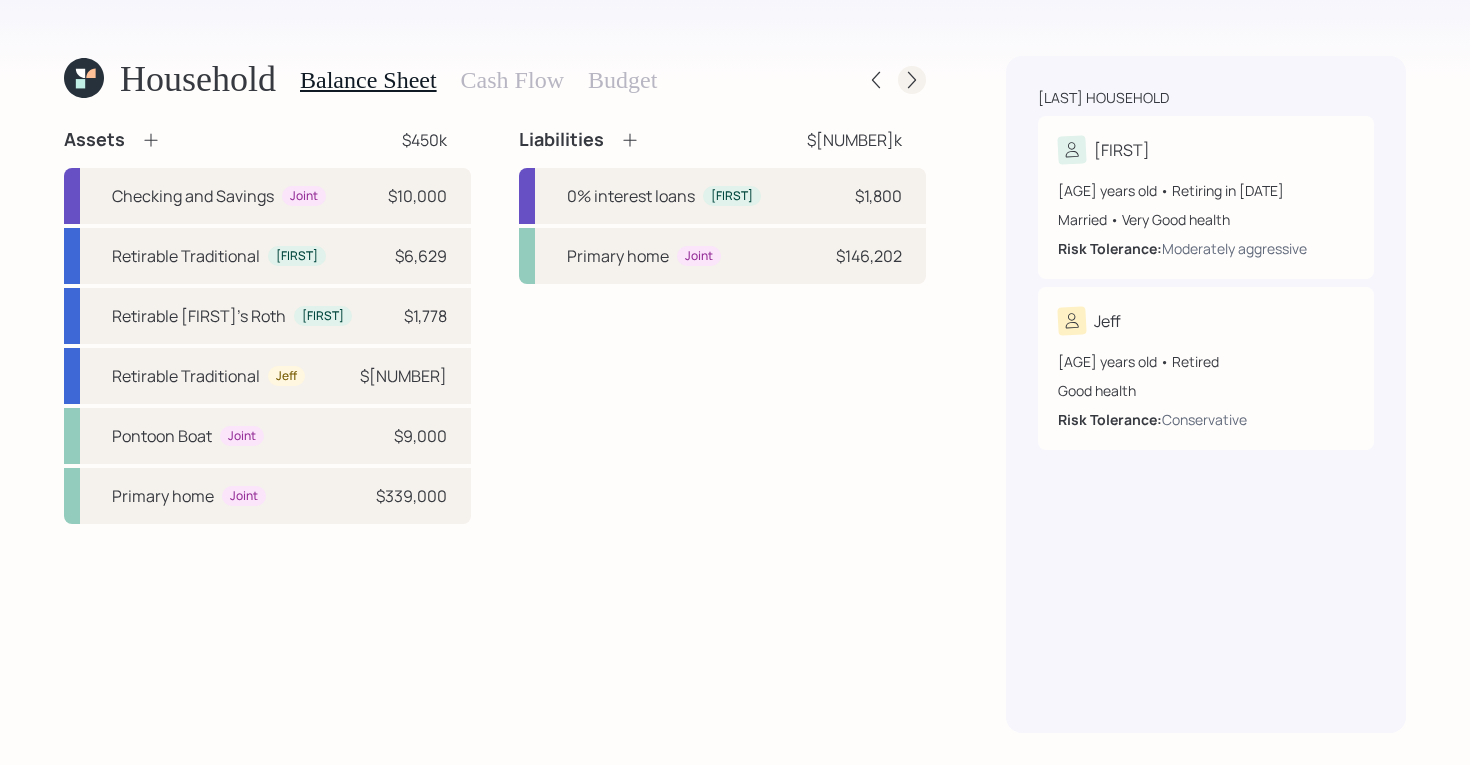 click at bounding box center (912, 80) 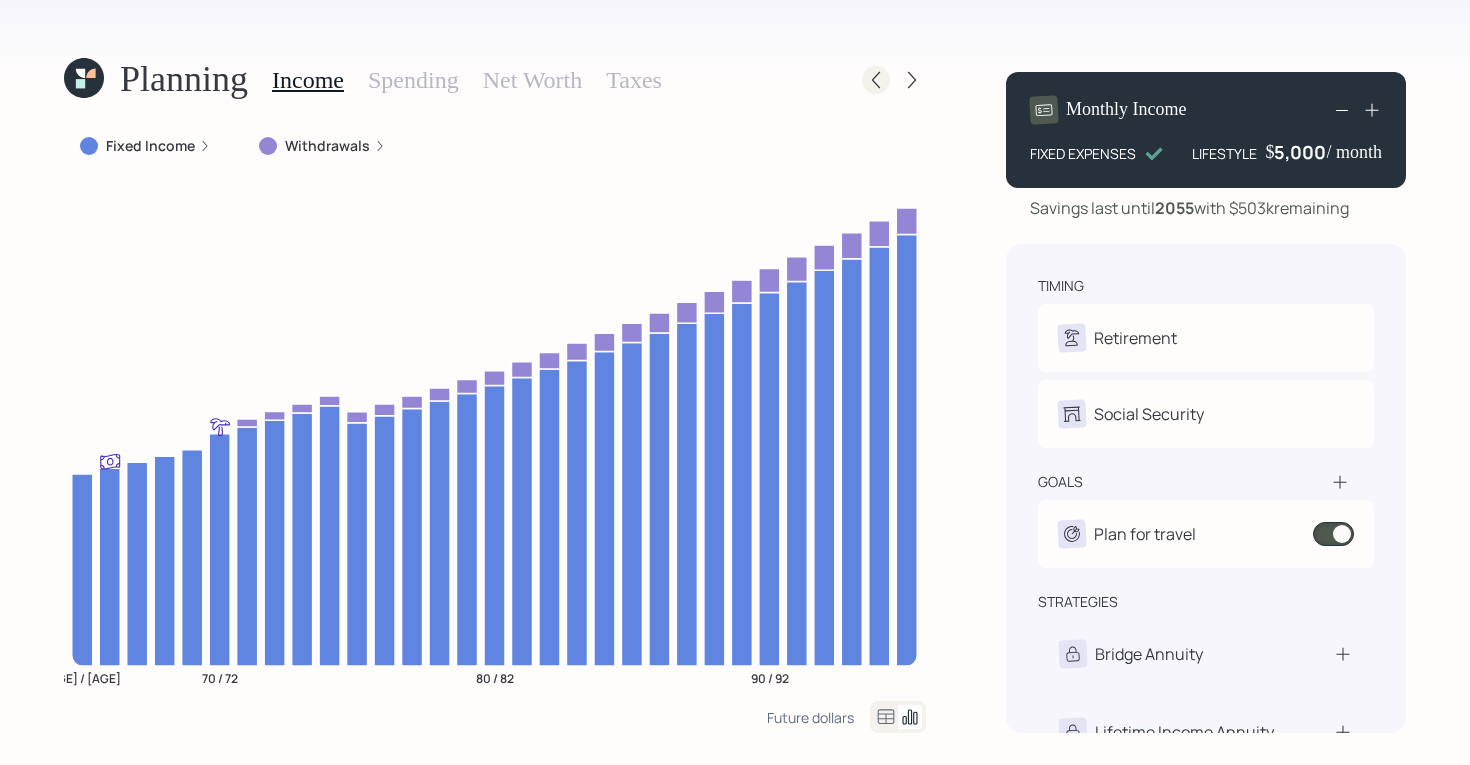 click at bounding box center (876, 80) 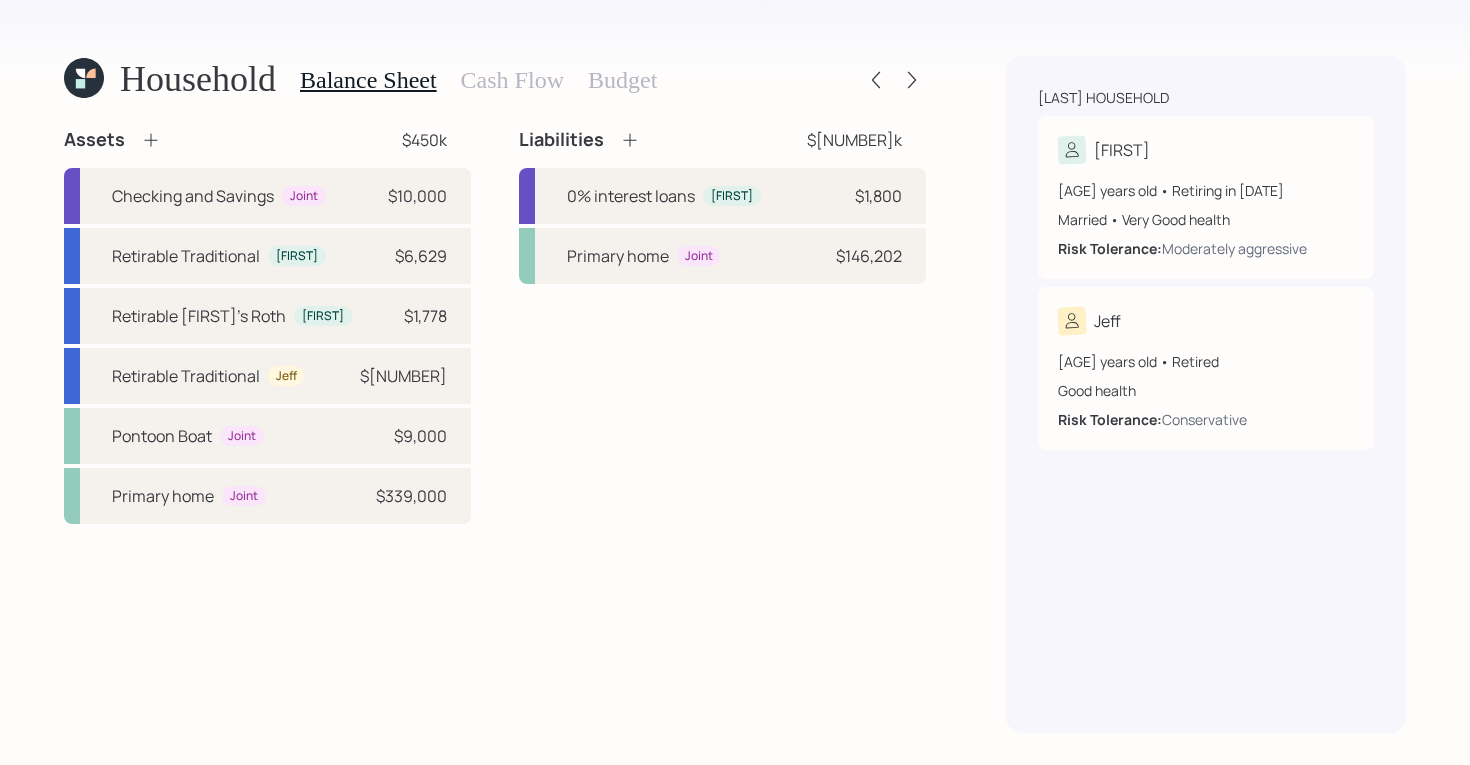click at bounding box center (876, 80) 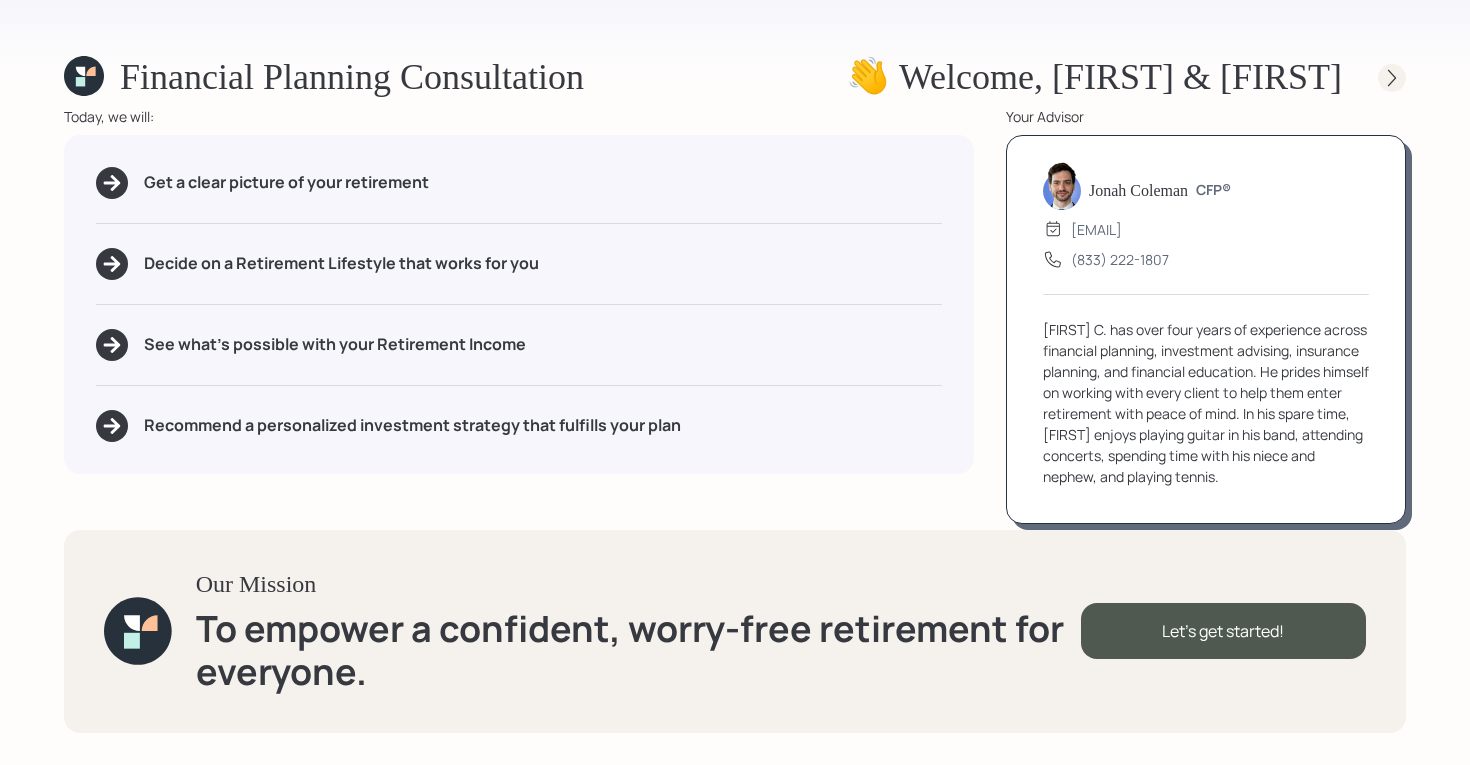 click at bounding box center (1392, 77) 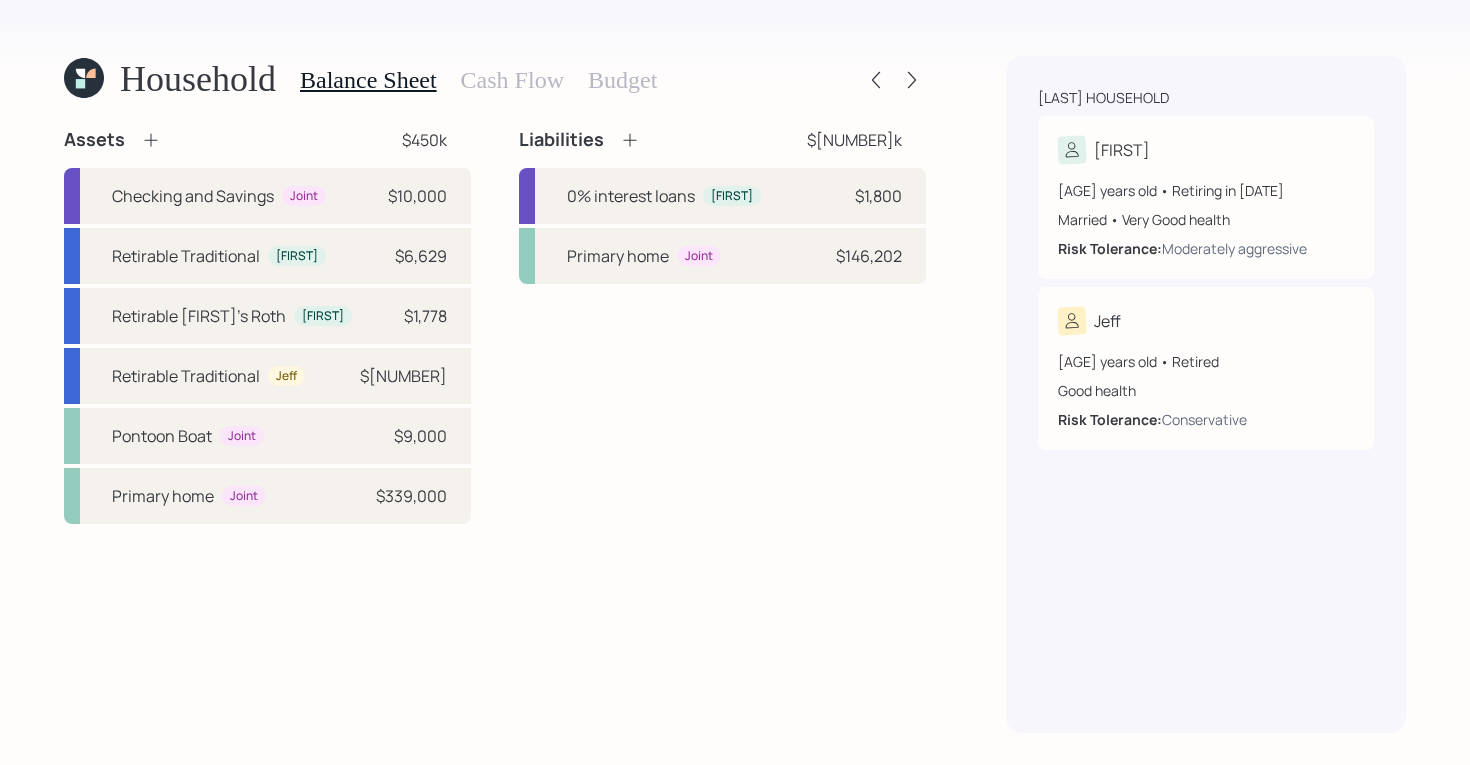 click on "Cash Flow" at bounding box center (512, 80) 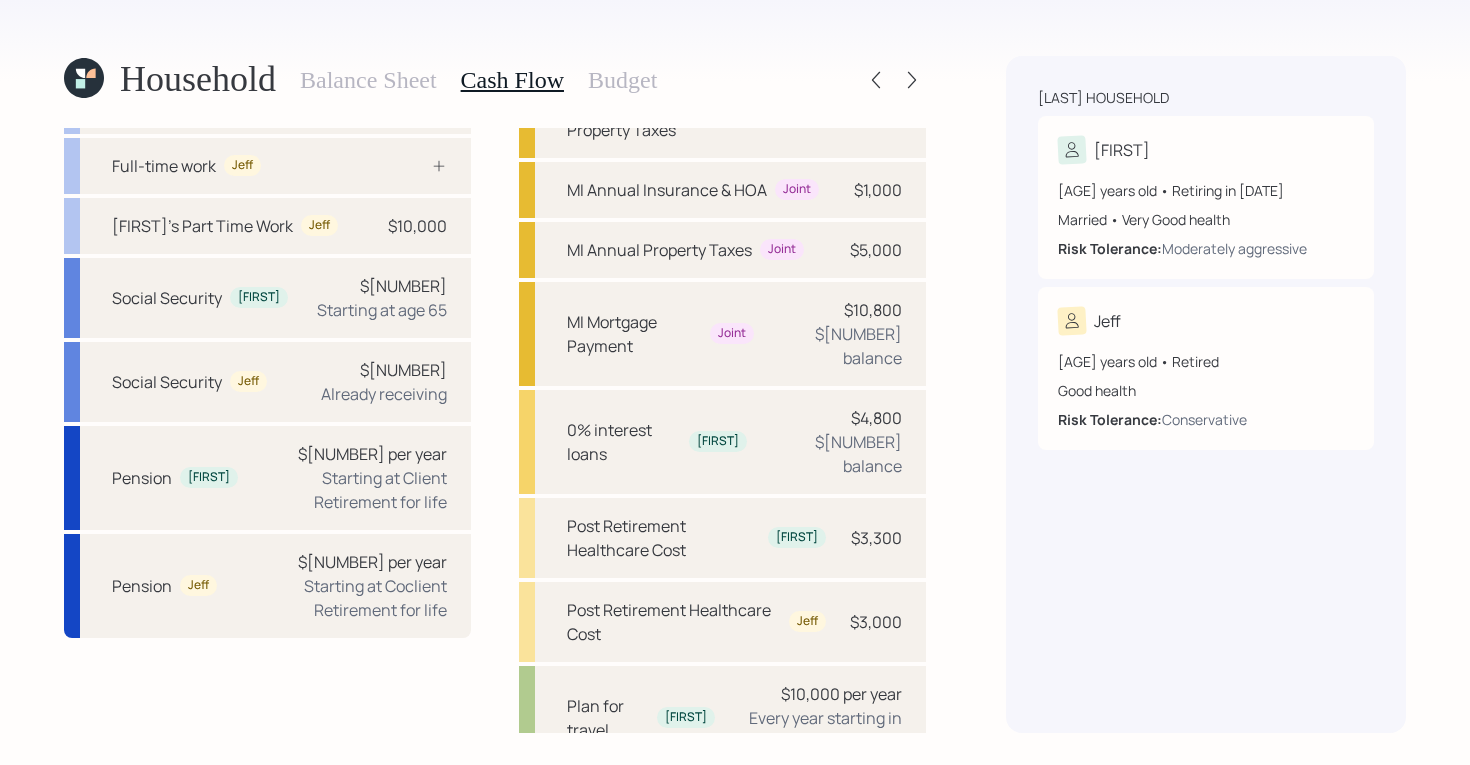 scroll, scrollTop: 0, scrollLeft: 0, axis: both 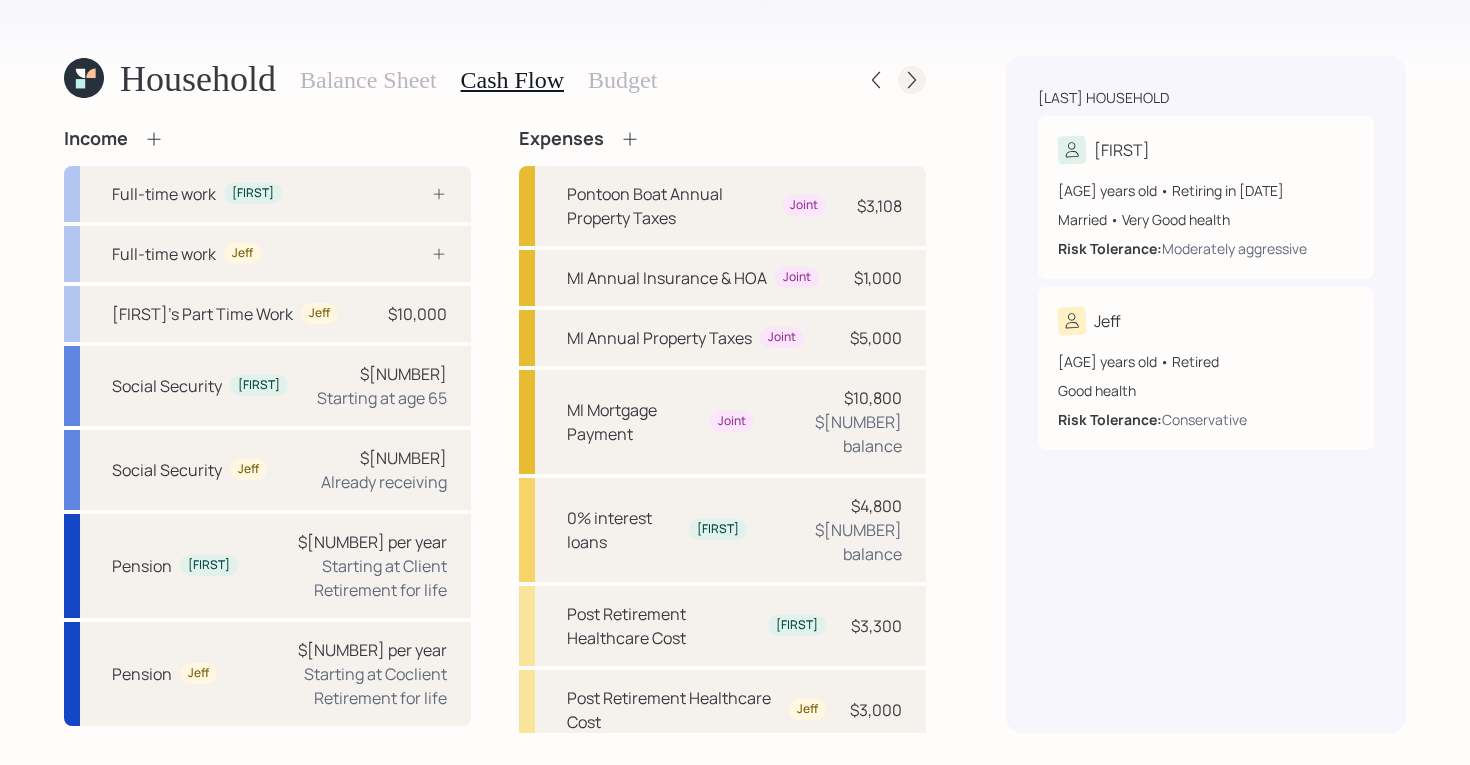 click at bounding box center (912, 80) 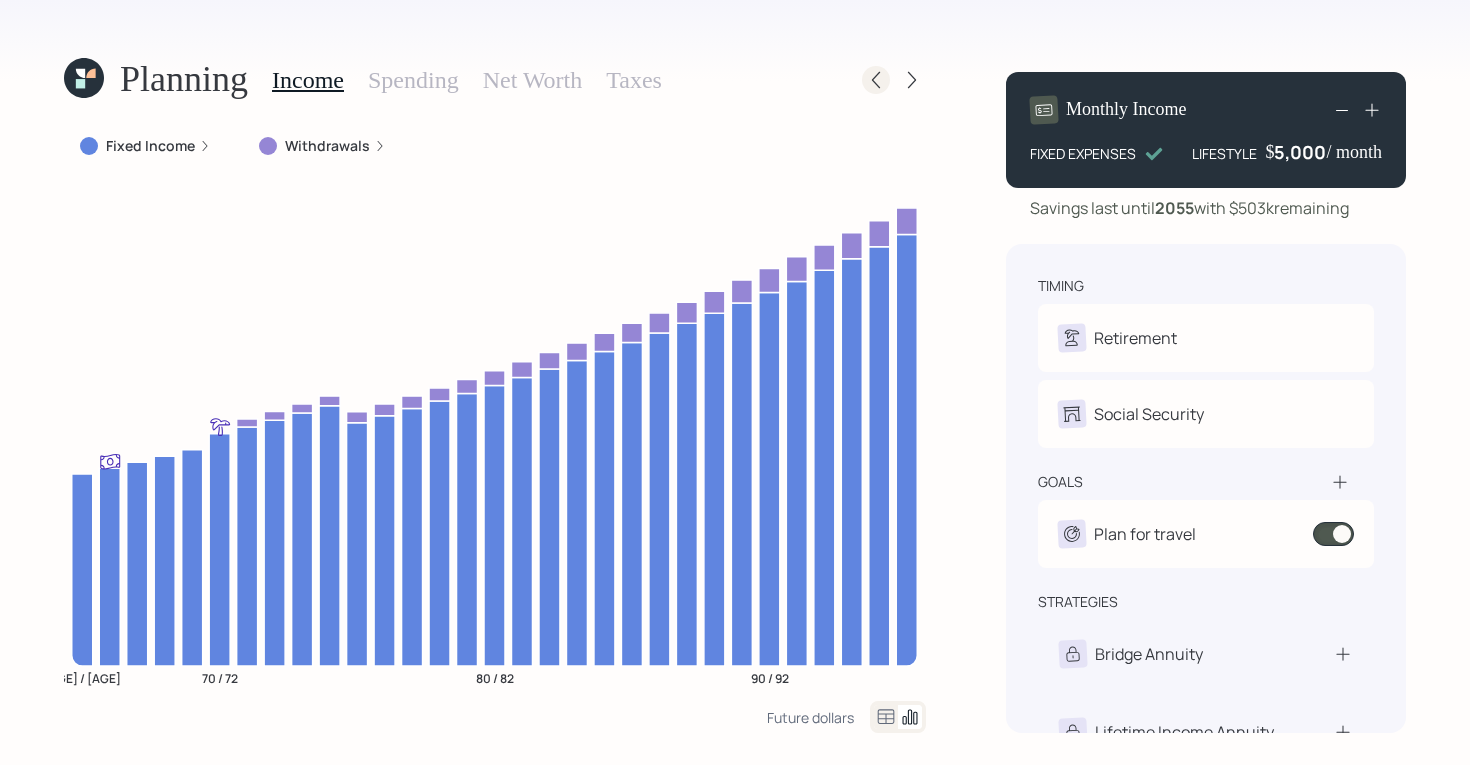 click at bounding box center [876, 80] 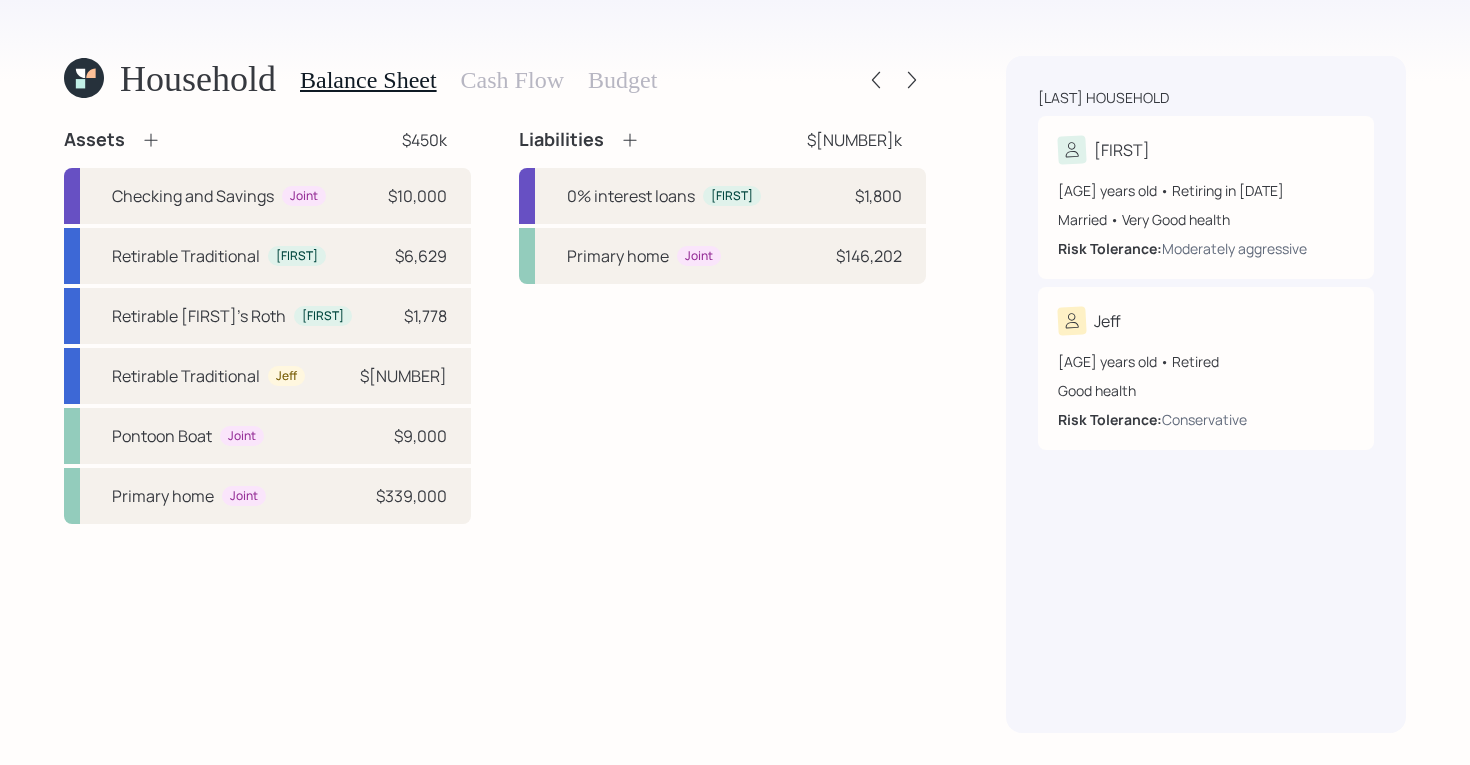 click on "Cash Flow" at bounding box center [512, 80] 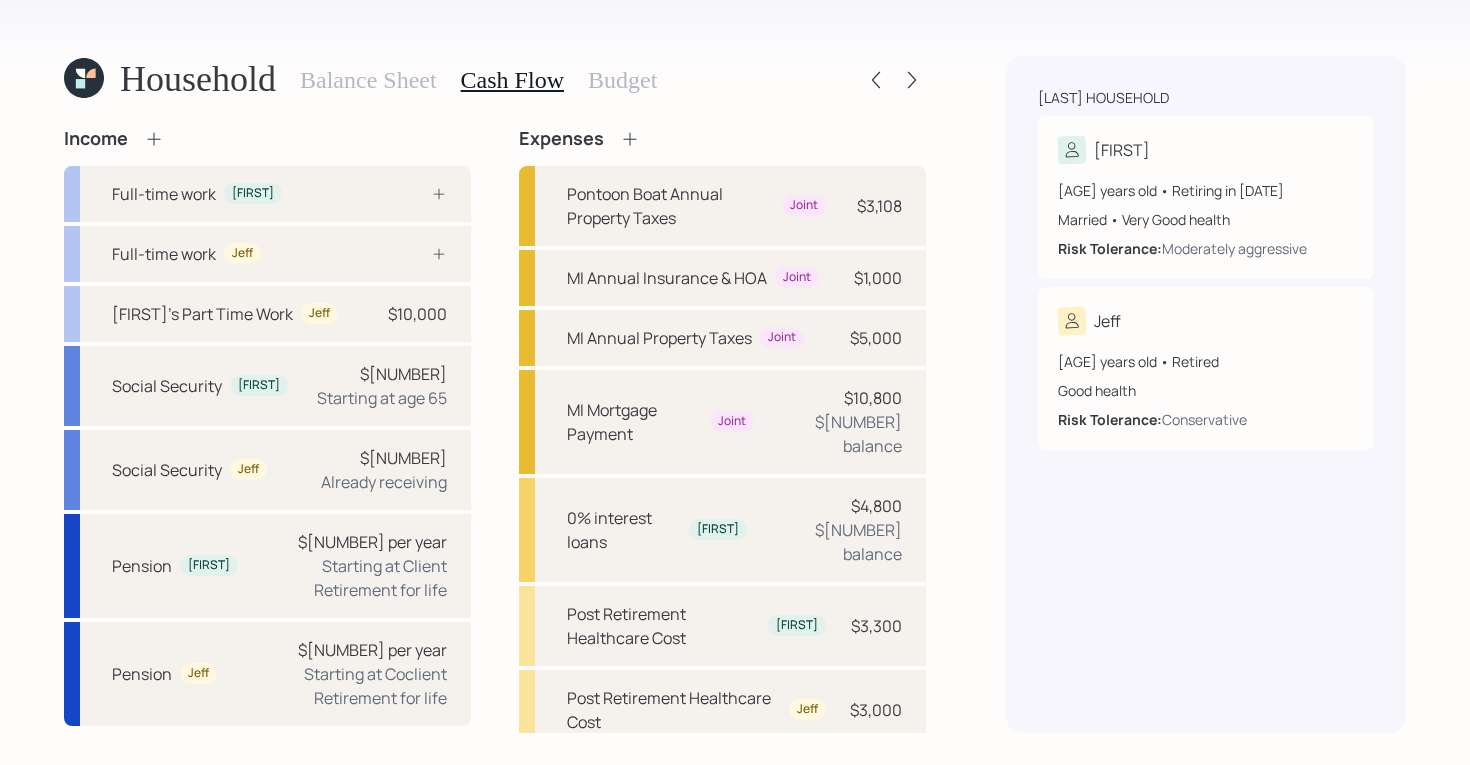 scroll, scrollTop: 1, scrollLeft: 0, axis: vertical 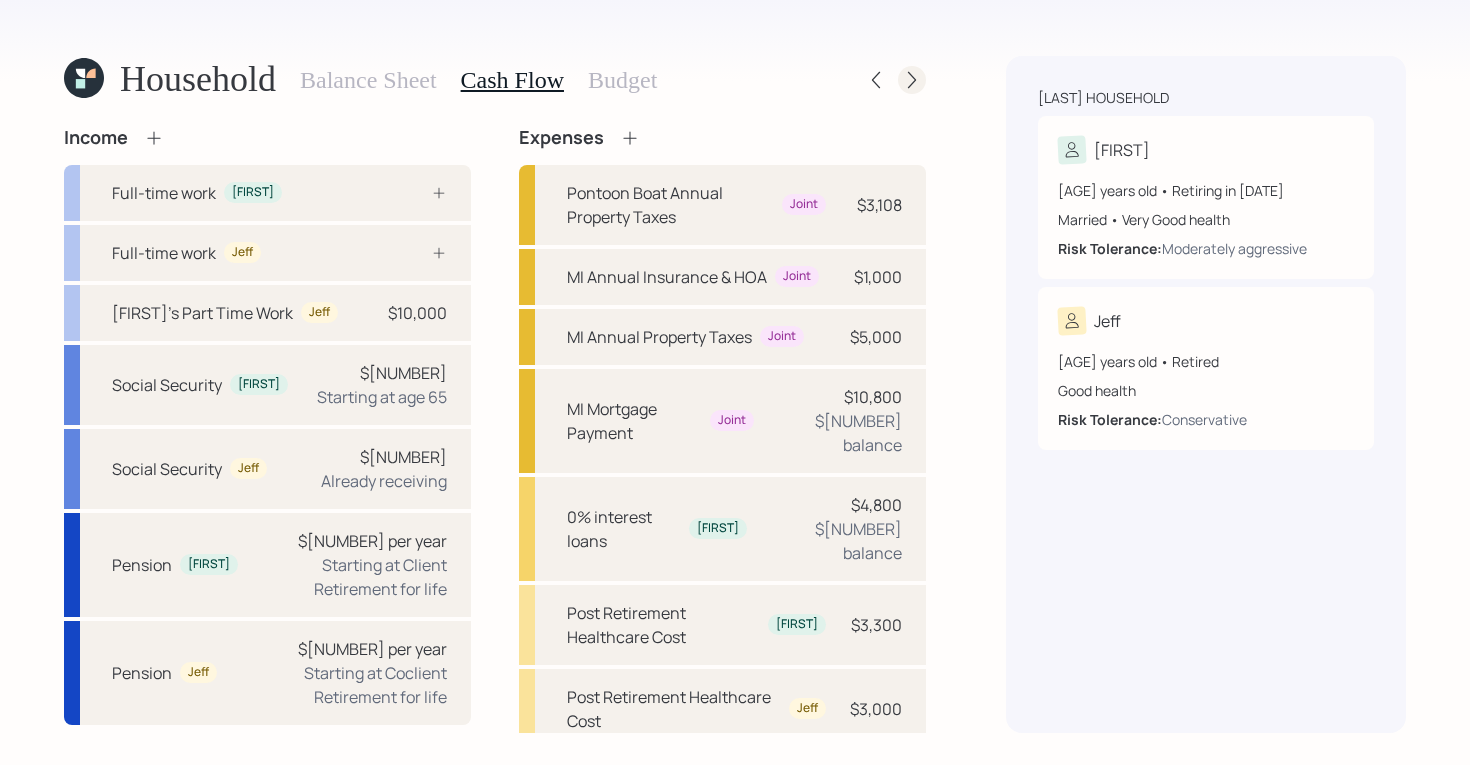 click at bounding box center [912, 80] 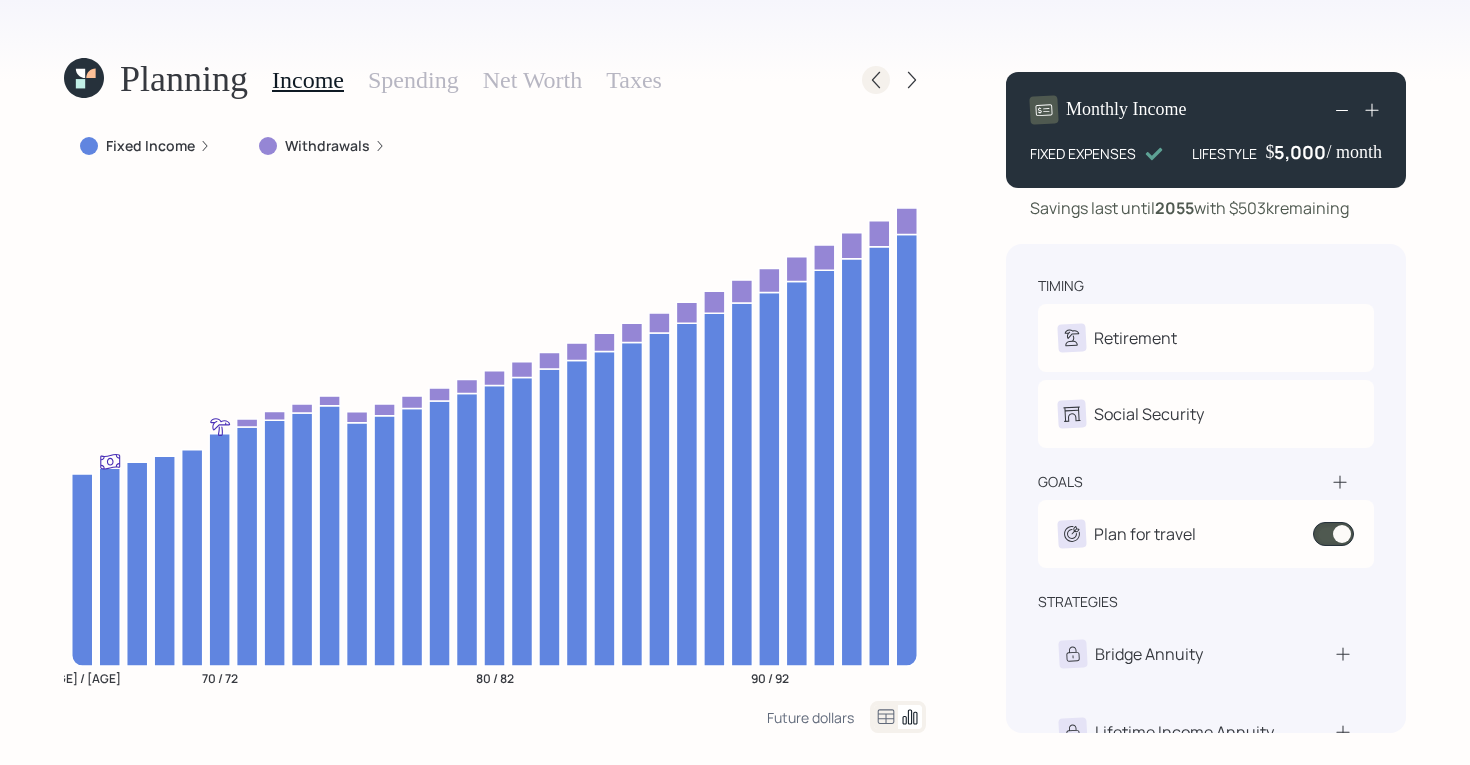 click at bounding box center (876, 80) 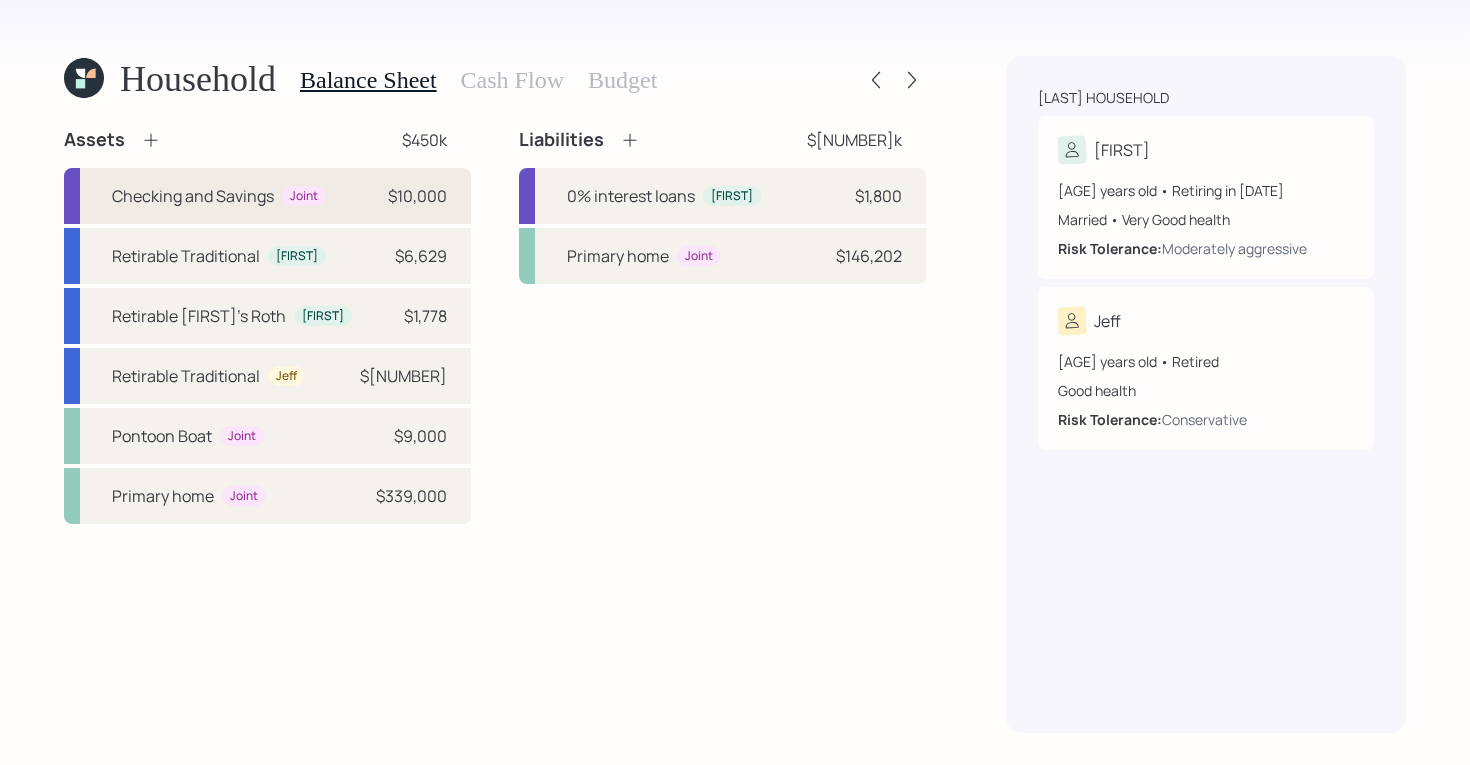 click on "Checking and Savings" at bounding box center [193, 196] 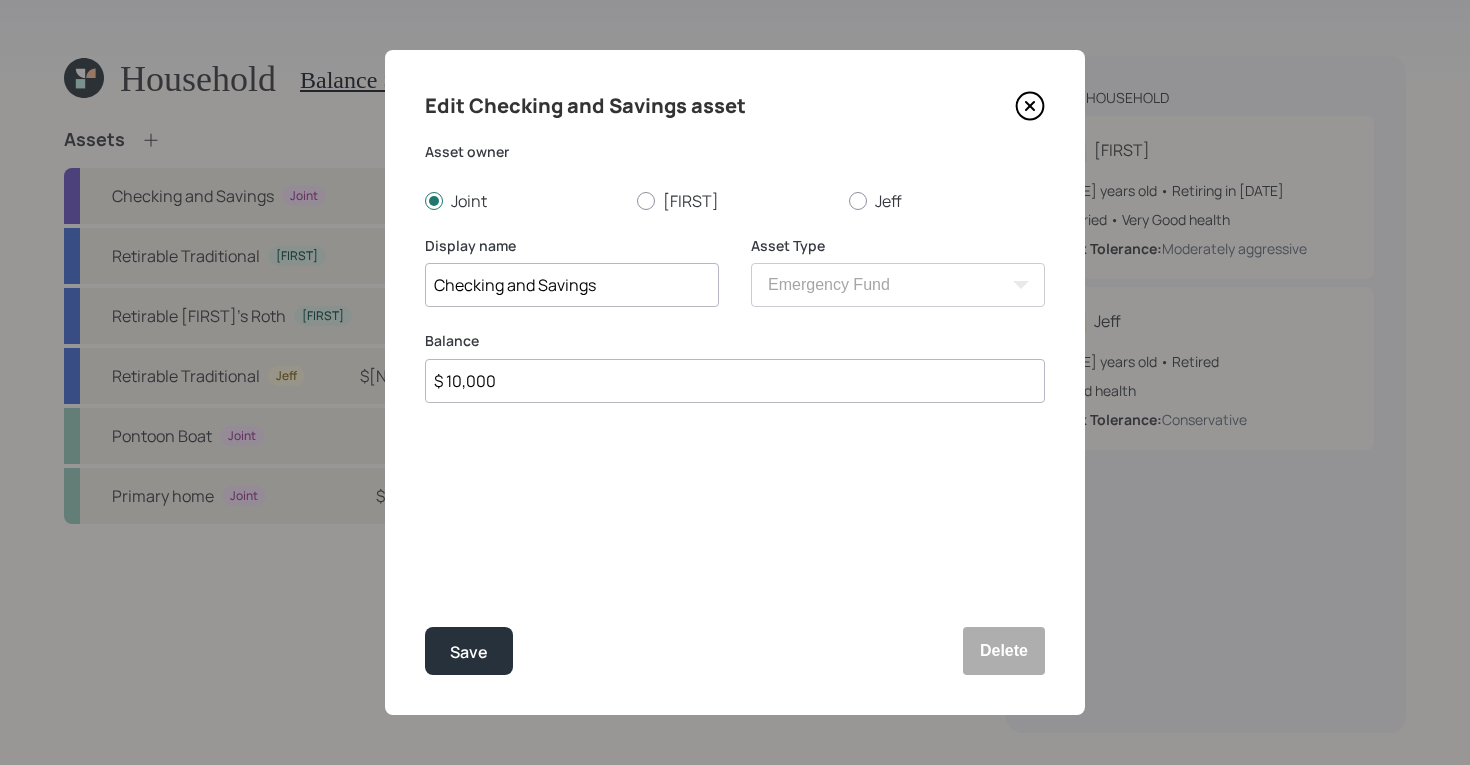 click at bounding box center [1030, 106] 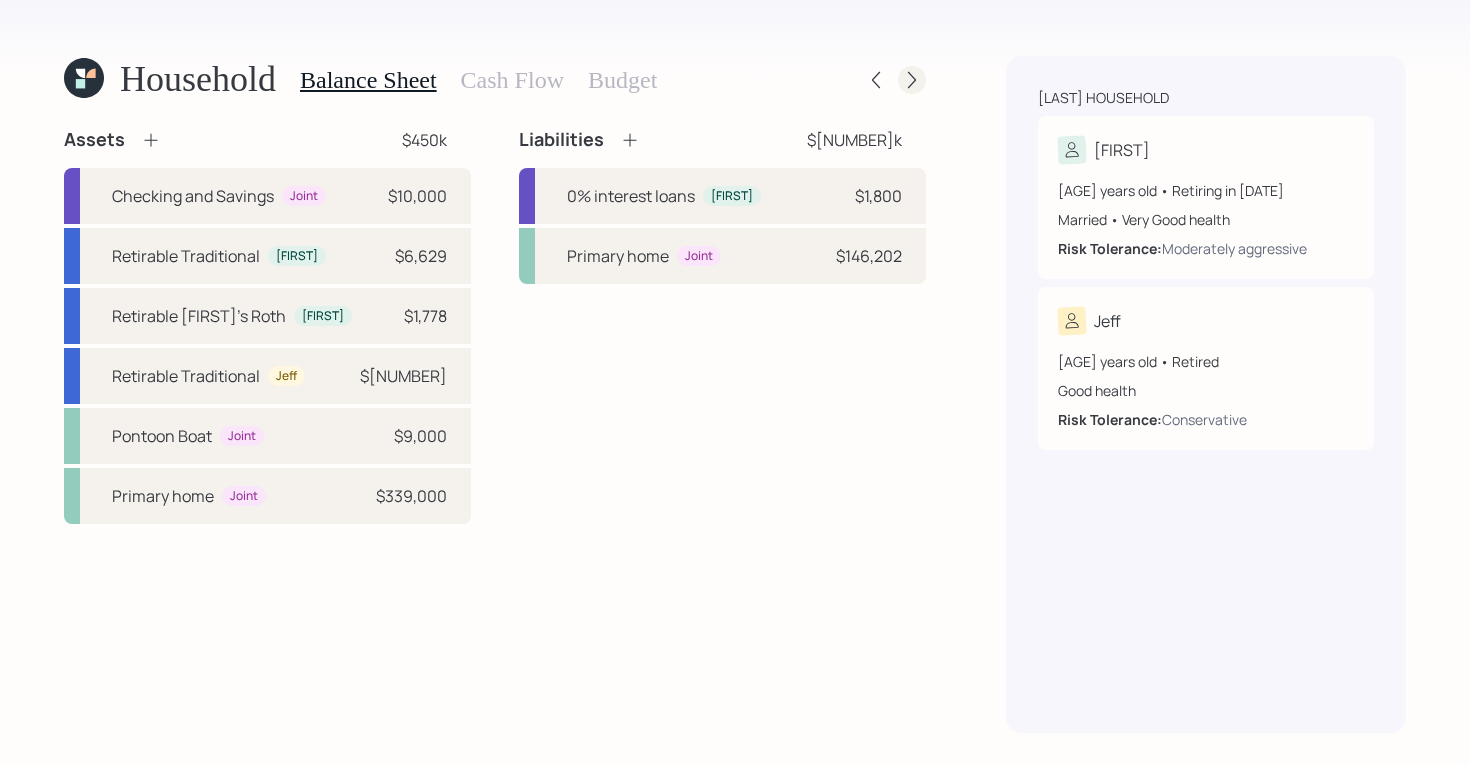click at bounding box center [912, 80] 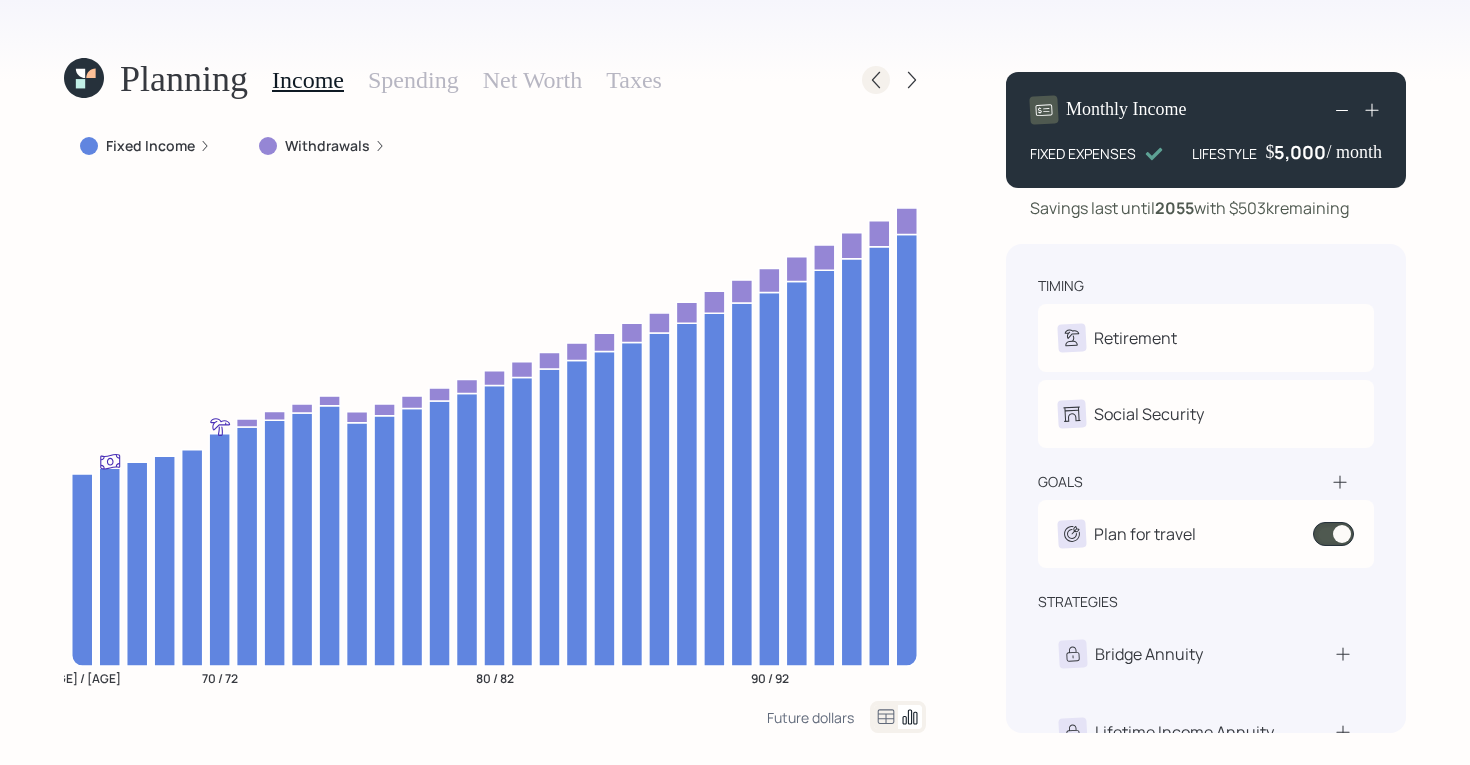 click at bounding box center (876, 80) 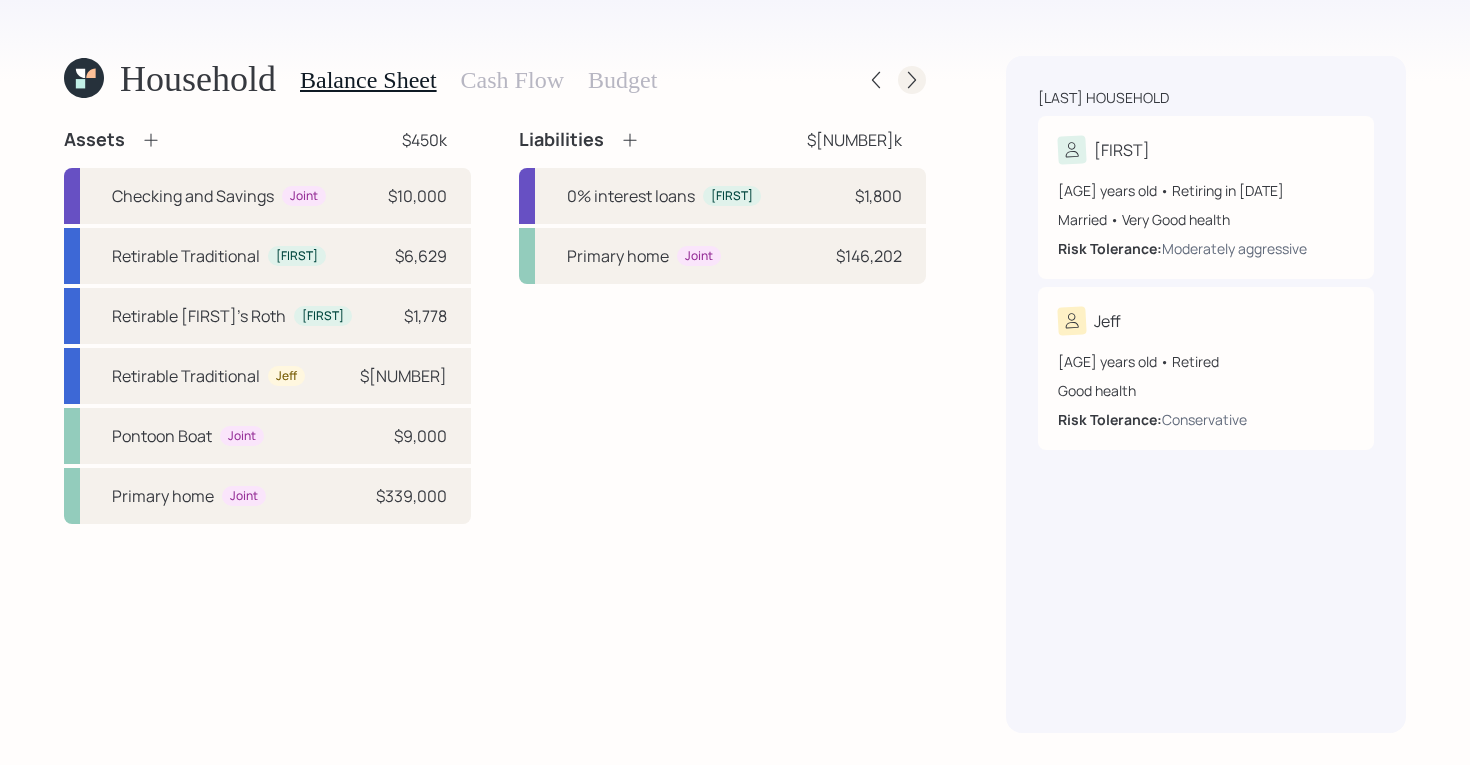 click at bounding box center [912, 80] 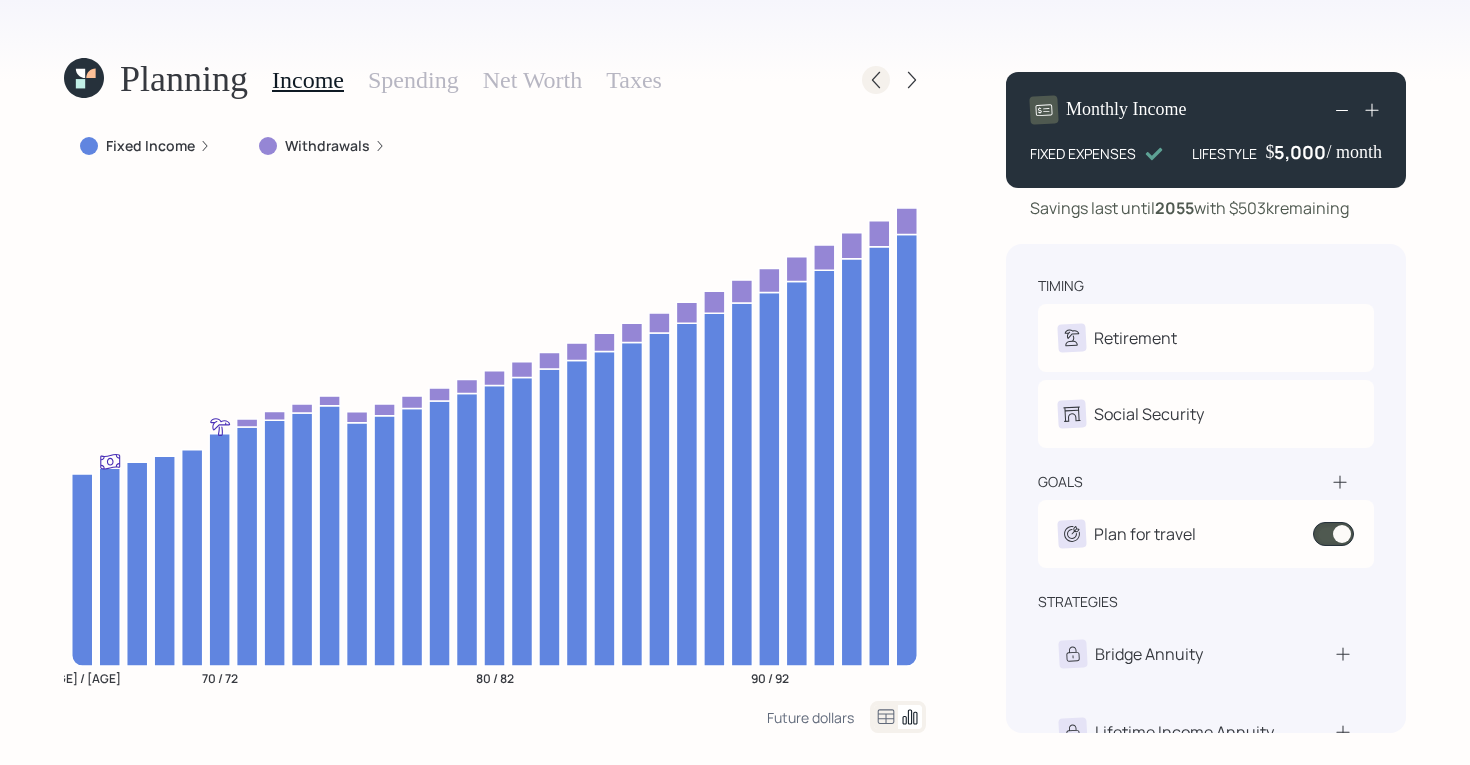 click at bounding box center [876, 80] 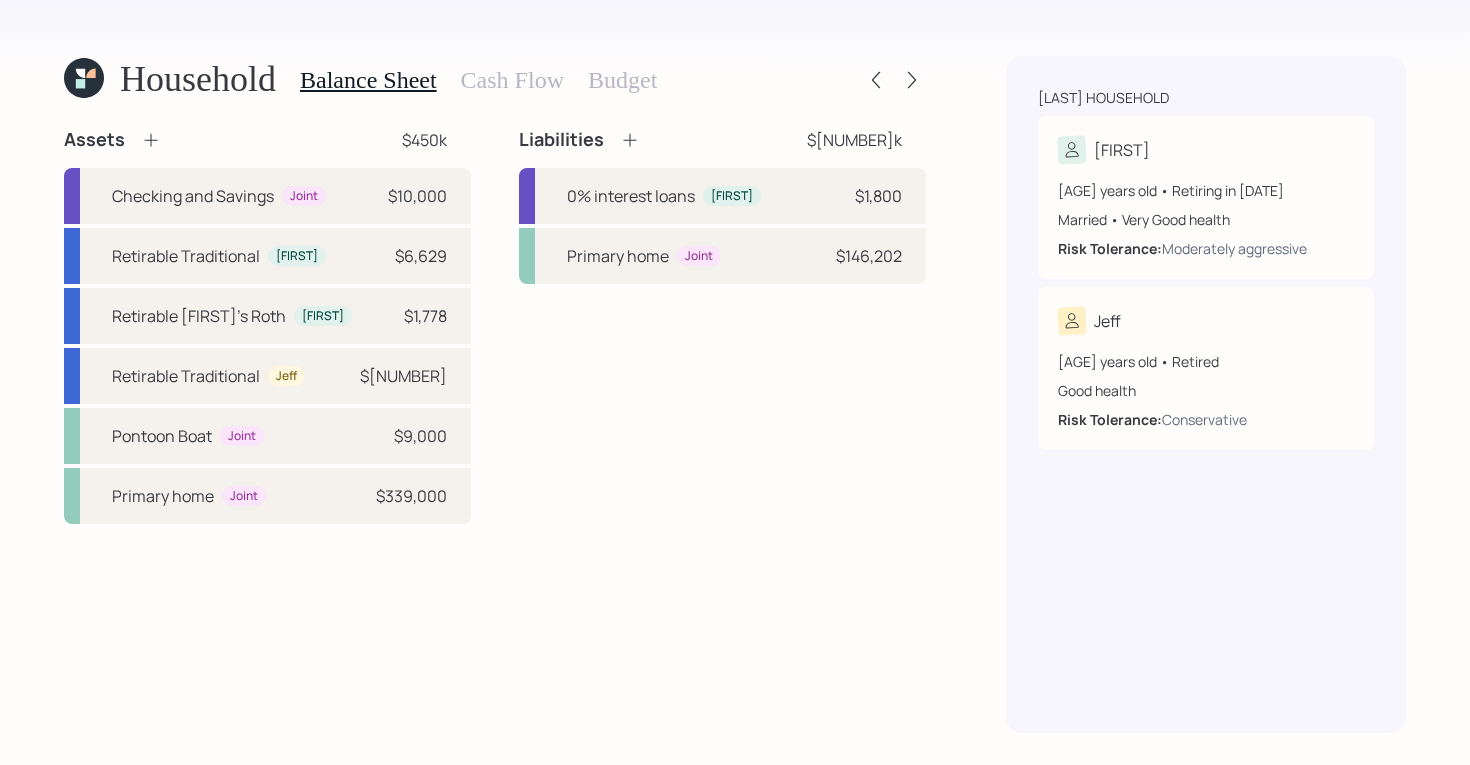 click on "Cash Flow" at bounding box center (512, 80) 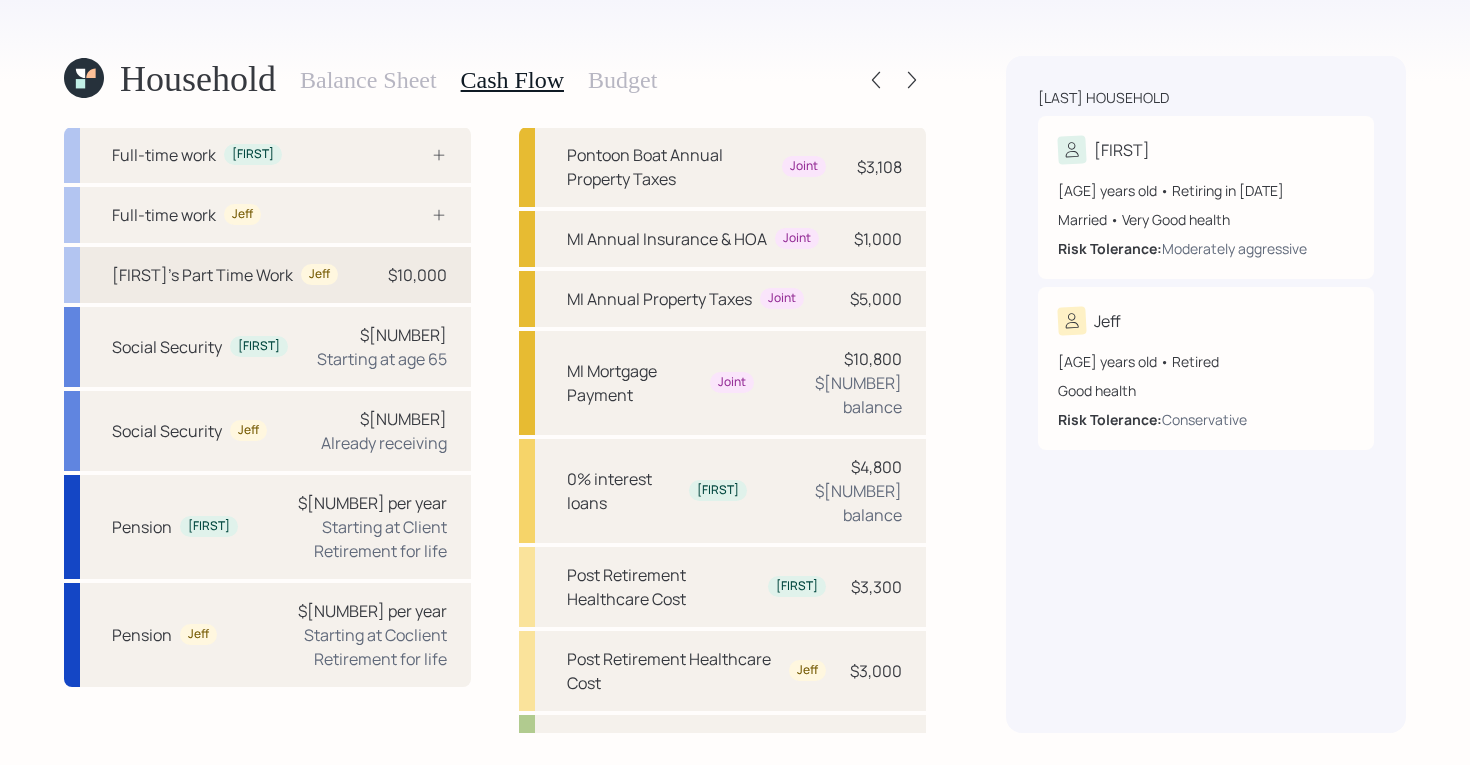 scroll, scrollTop: 45, scrollLeft: 0, axis: vertical 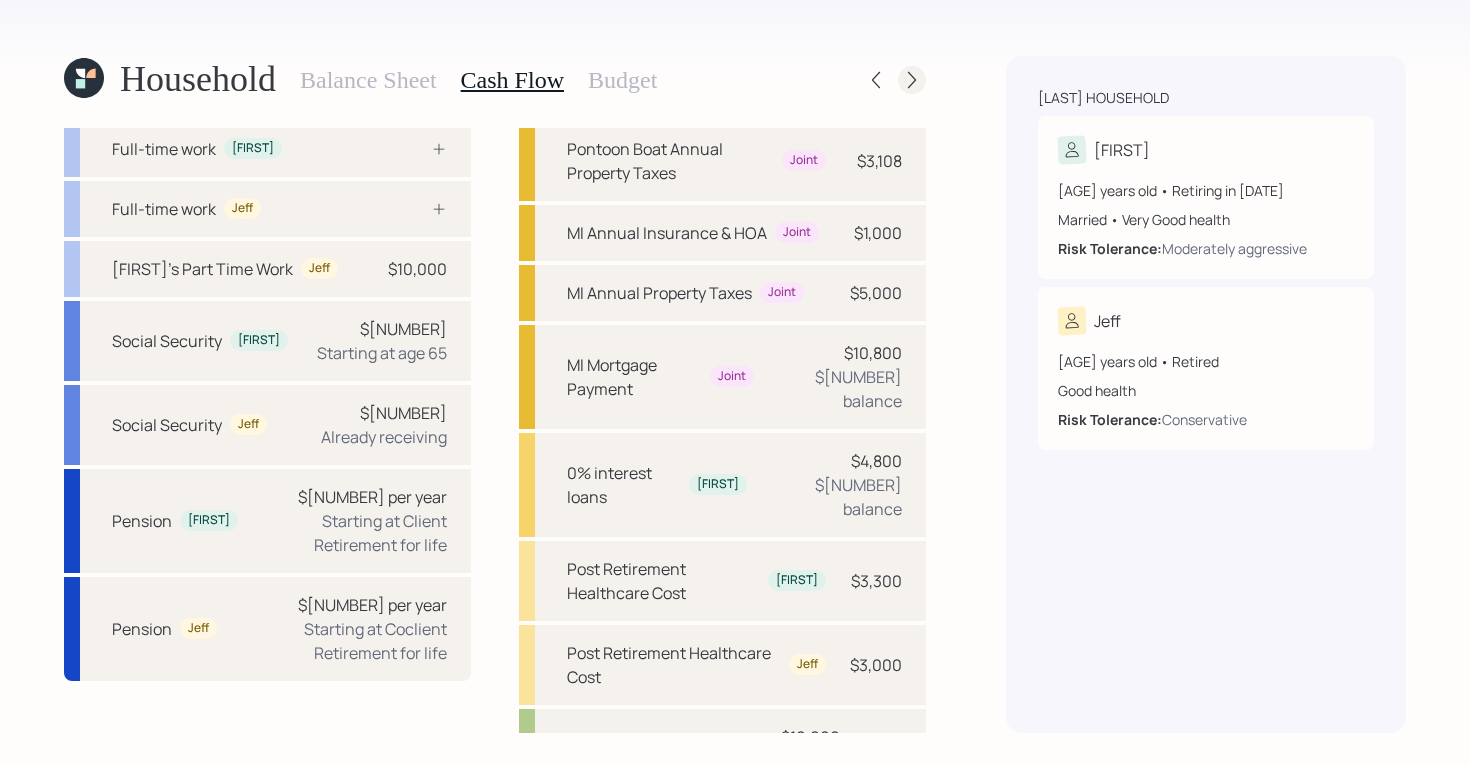 click at bounding box center [912, 80] 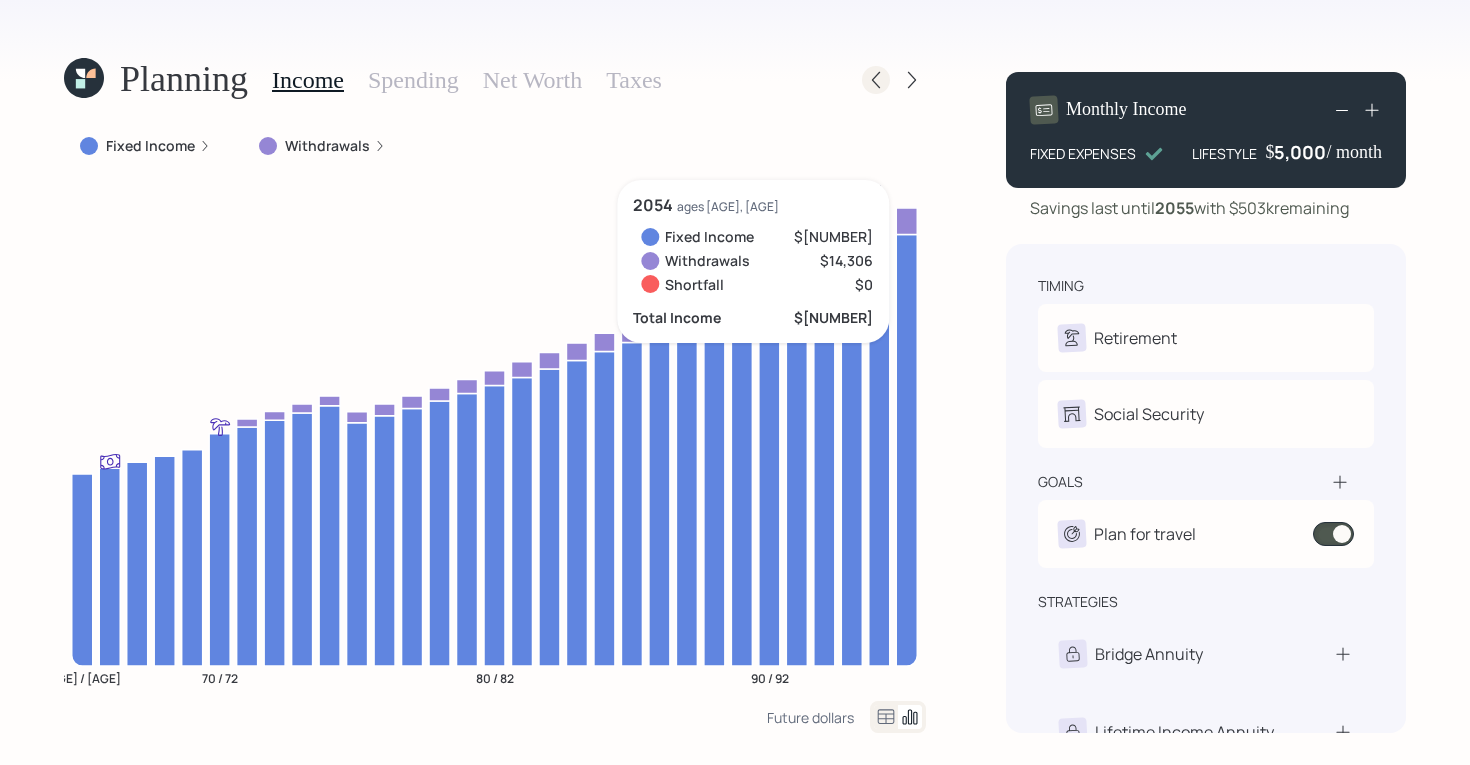 click at bounding box center [876, 80] 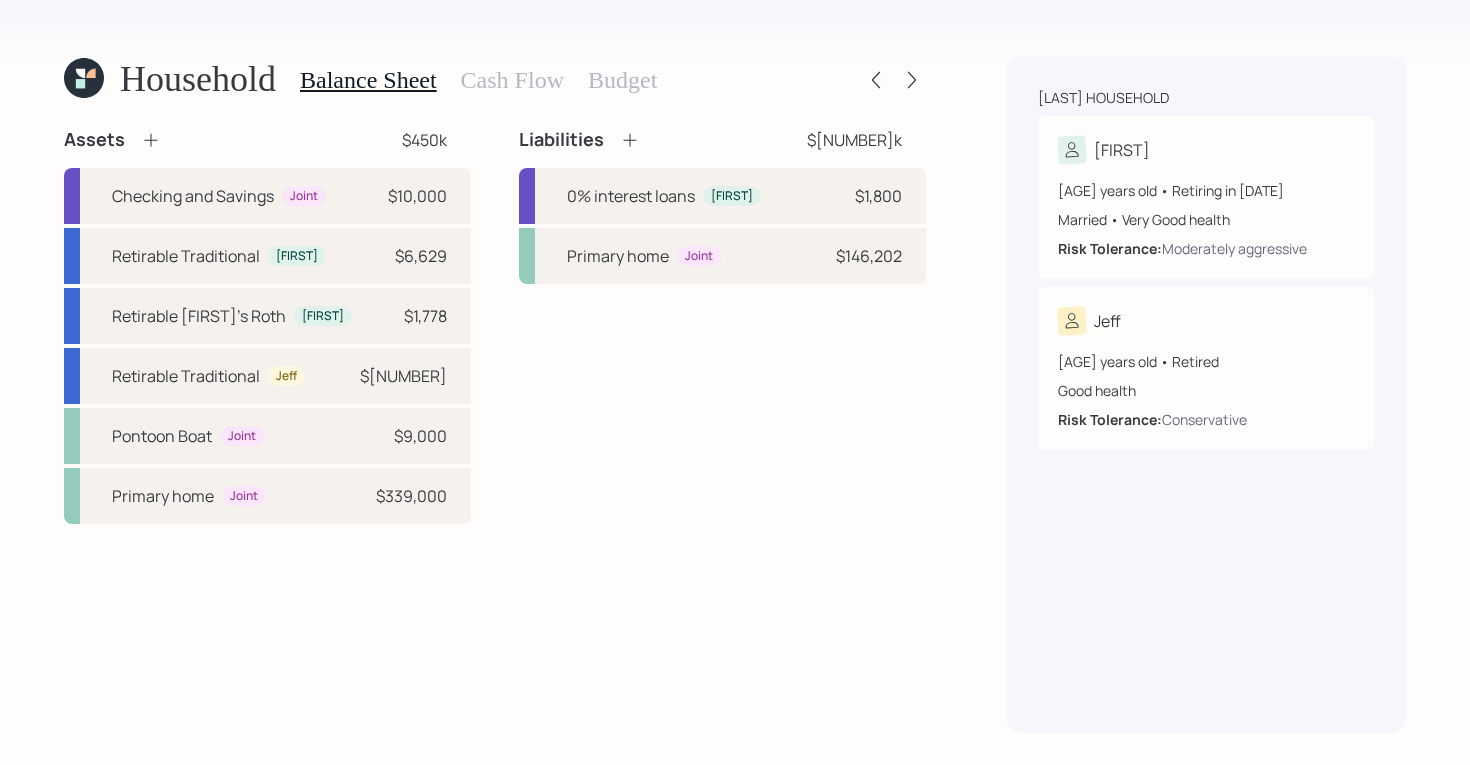 click on "Cash Flow" at bounding box center (512, 80) 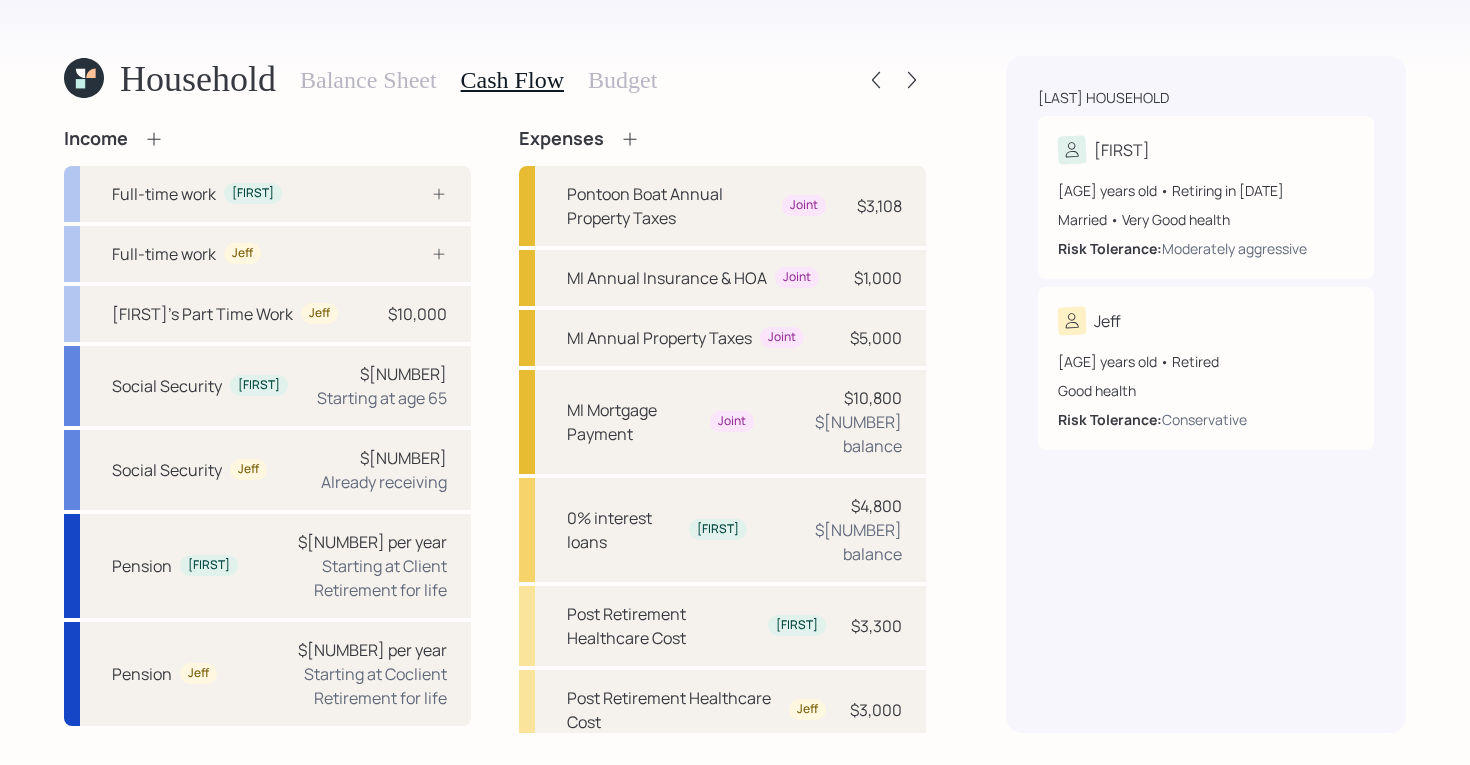 click at bounding box center (630, 139) 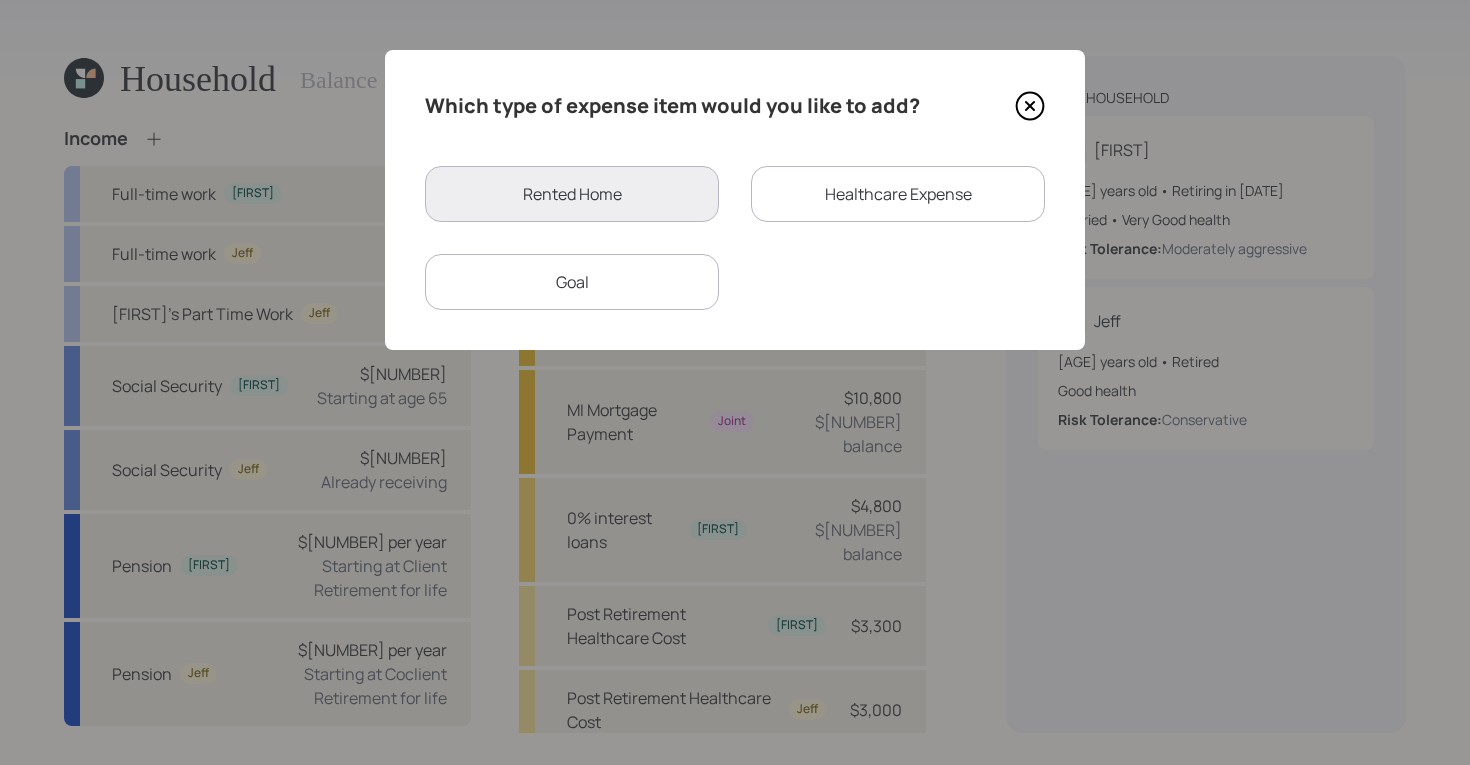 click on "Goal" at bounding box center (572, 282) 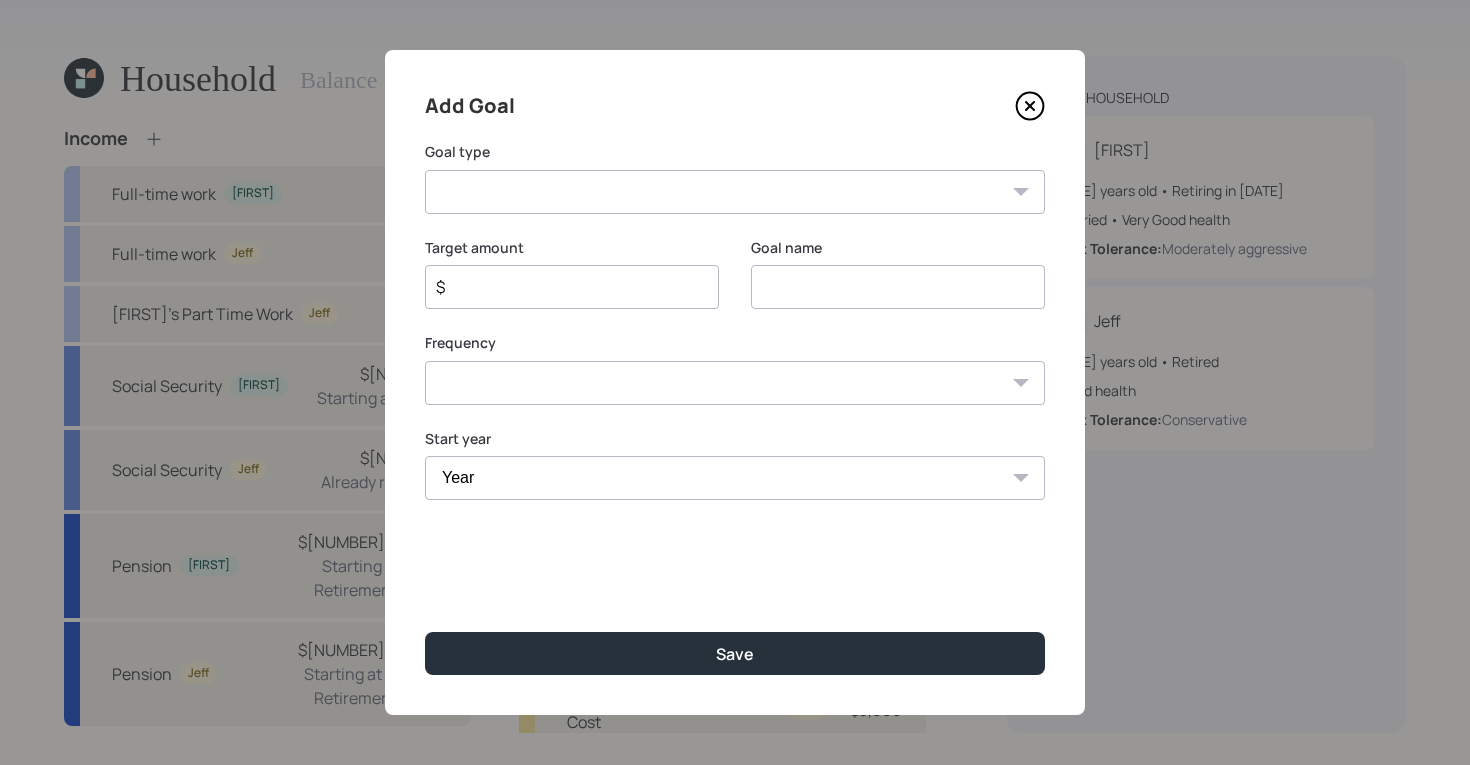 click on "Create an emergency fund Donate to charity Purchase a home Make a purchase Support a dependent Plan for travel Purchase a car Leave an inheritance Other" at bounding box center [735, 192] 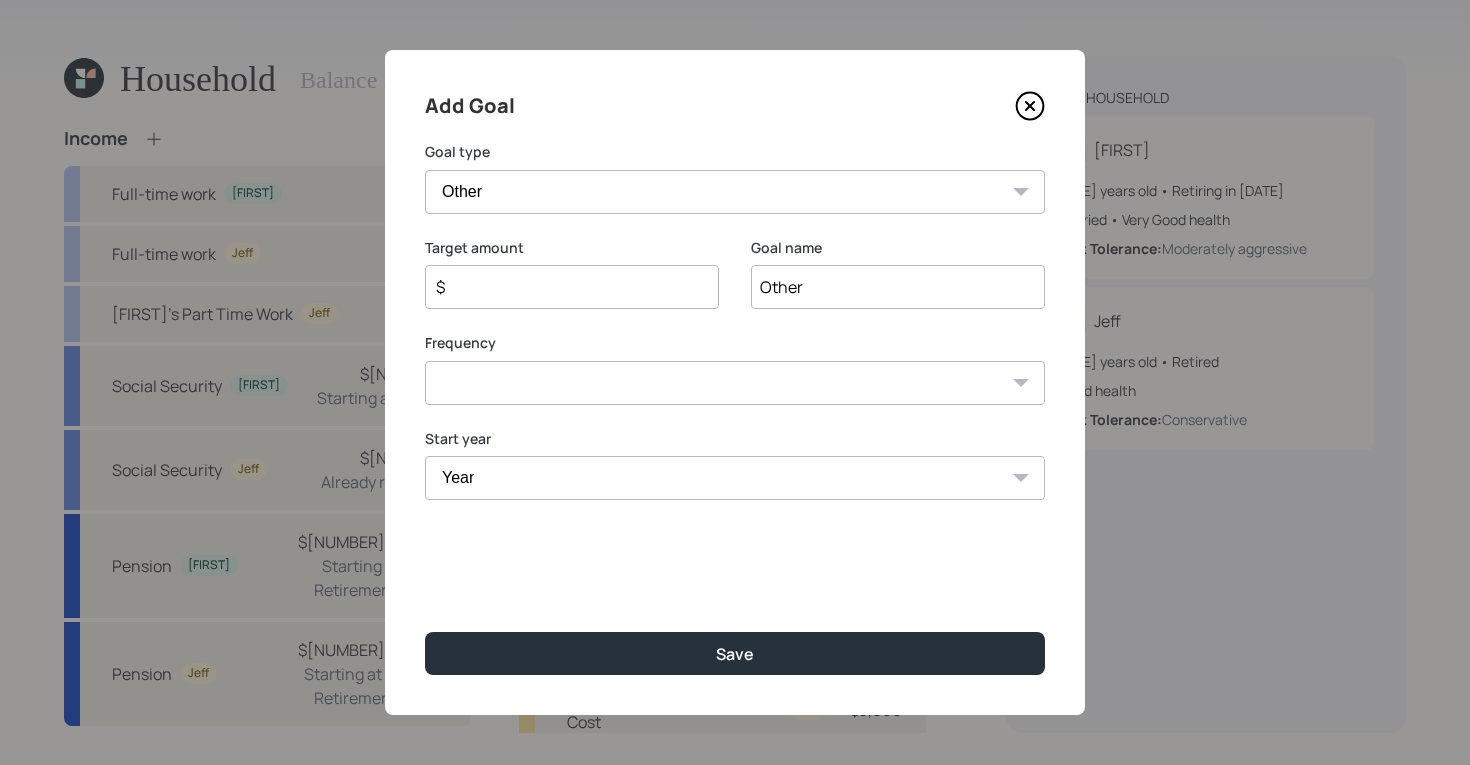 click on "$" at bounding box center [564, 287] 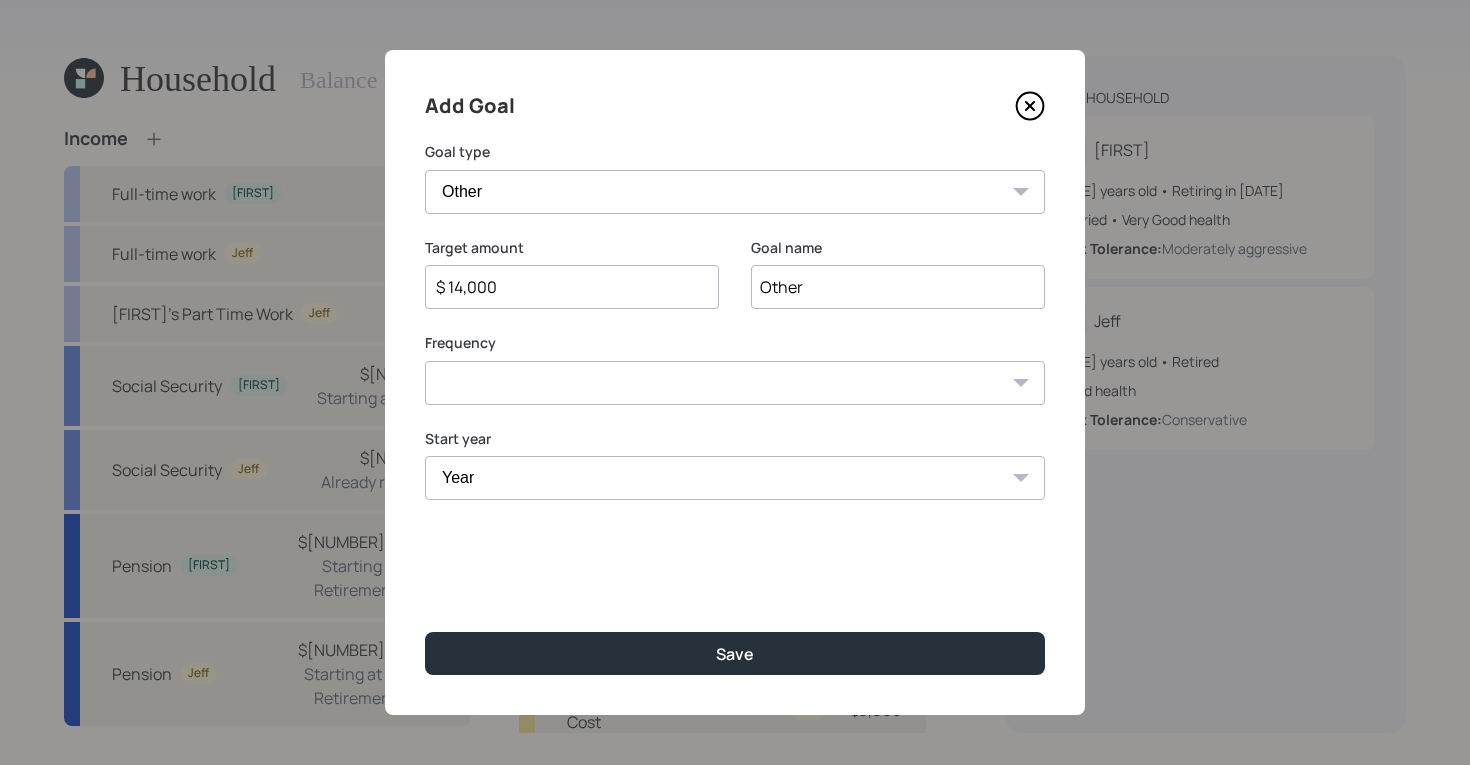type on "$ 14,000" 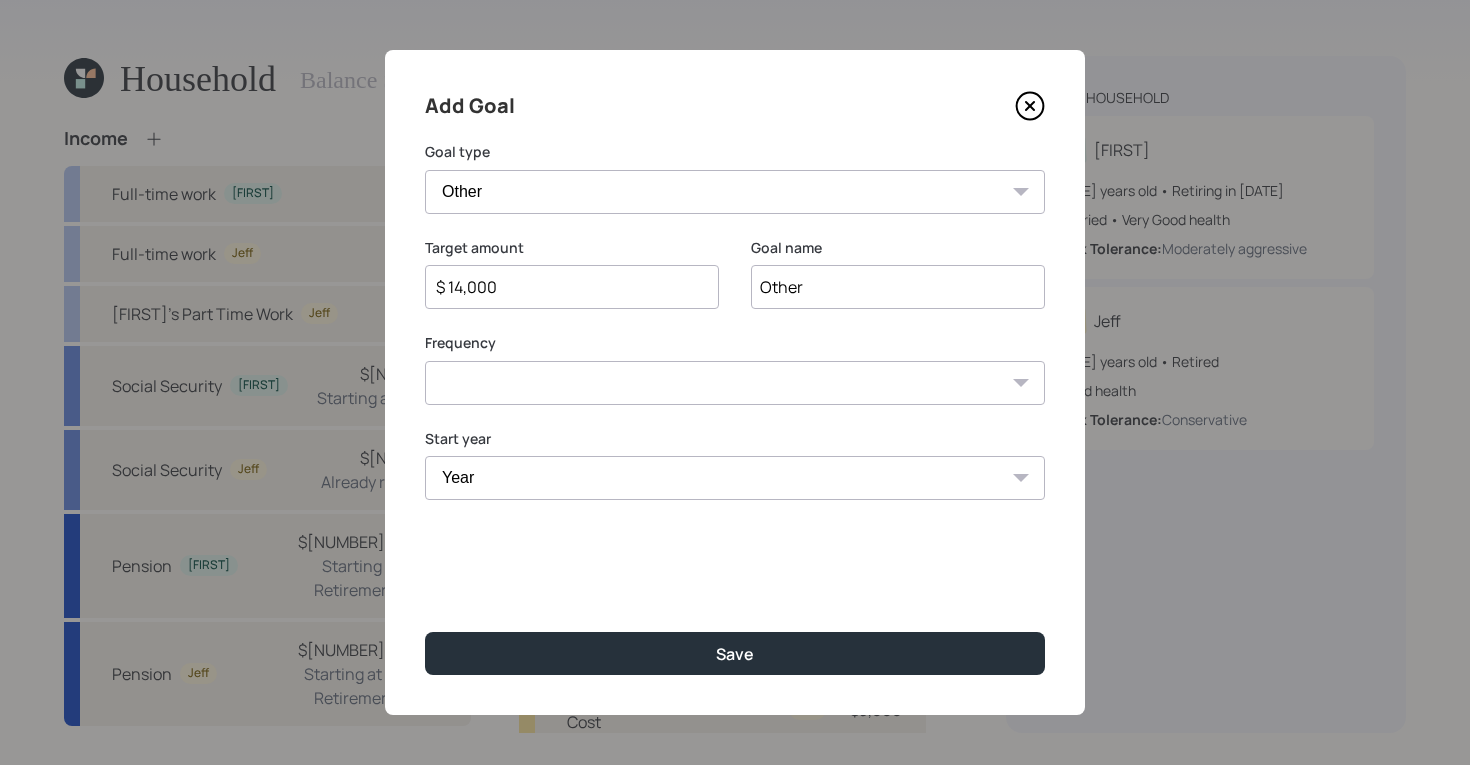 click on "One time Every 1 year Every 2 years Every 3 years Every 4 years Every 5 years Every 6 years Every 7 years Every 8 years Every 9 years" at bounding box center [735, 383] 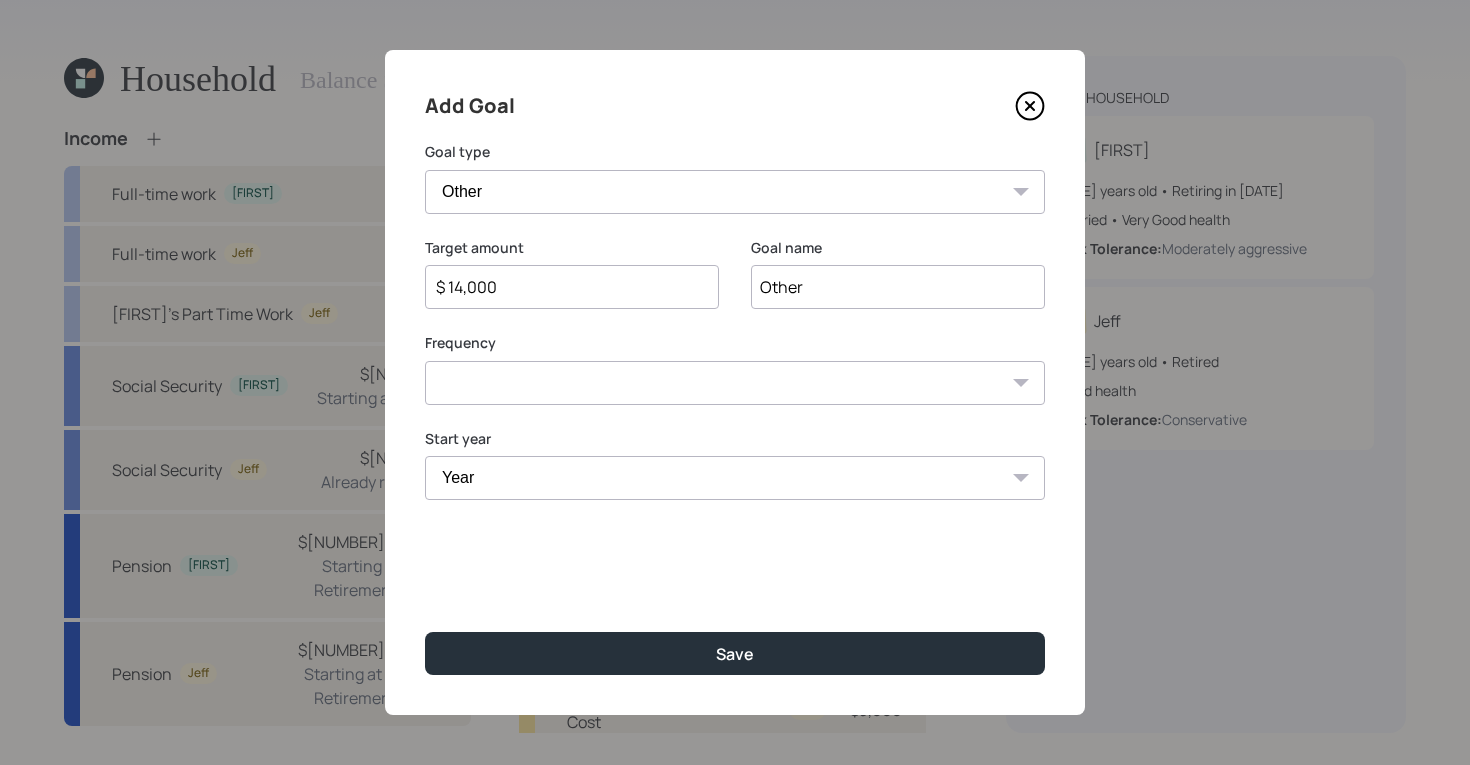 select on "0" 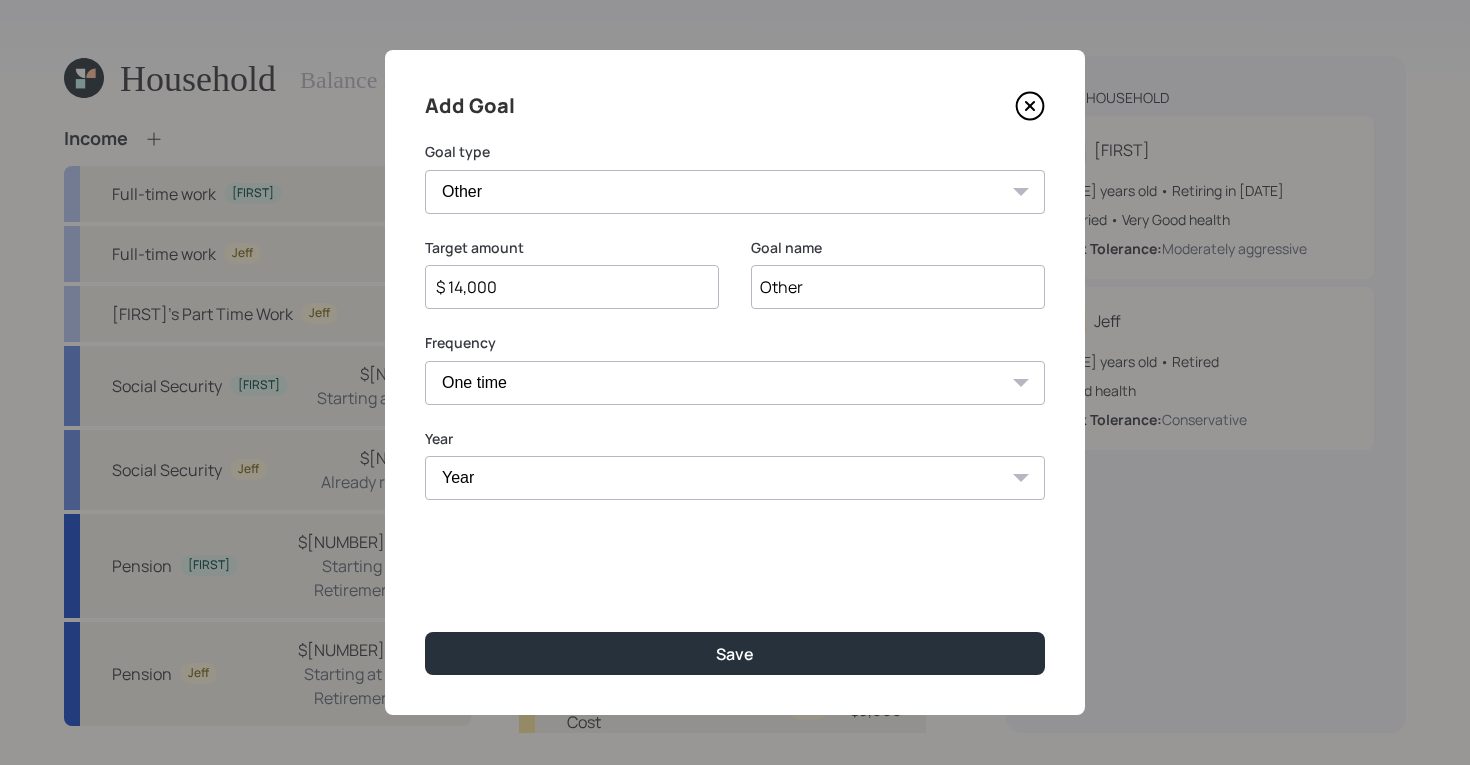 click on "Year 2025 2026 2027 2028 2029 2030 2031 2032 2033 2034 2035 2036 2037 2038 2039 2040 2041 2042 2043 2044 2045 2046 2047 2048 2049 2050 2051 2052 2053 2054" at bounding box center (735, 478) 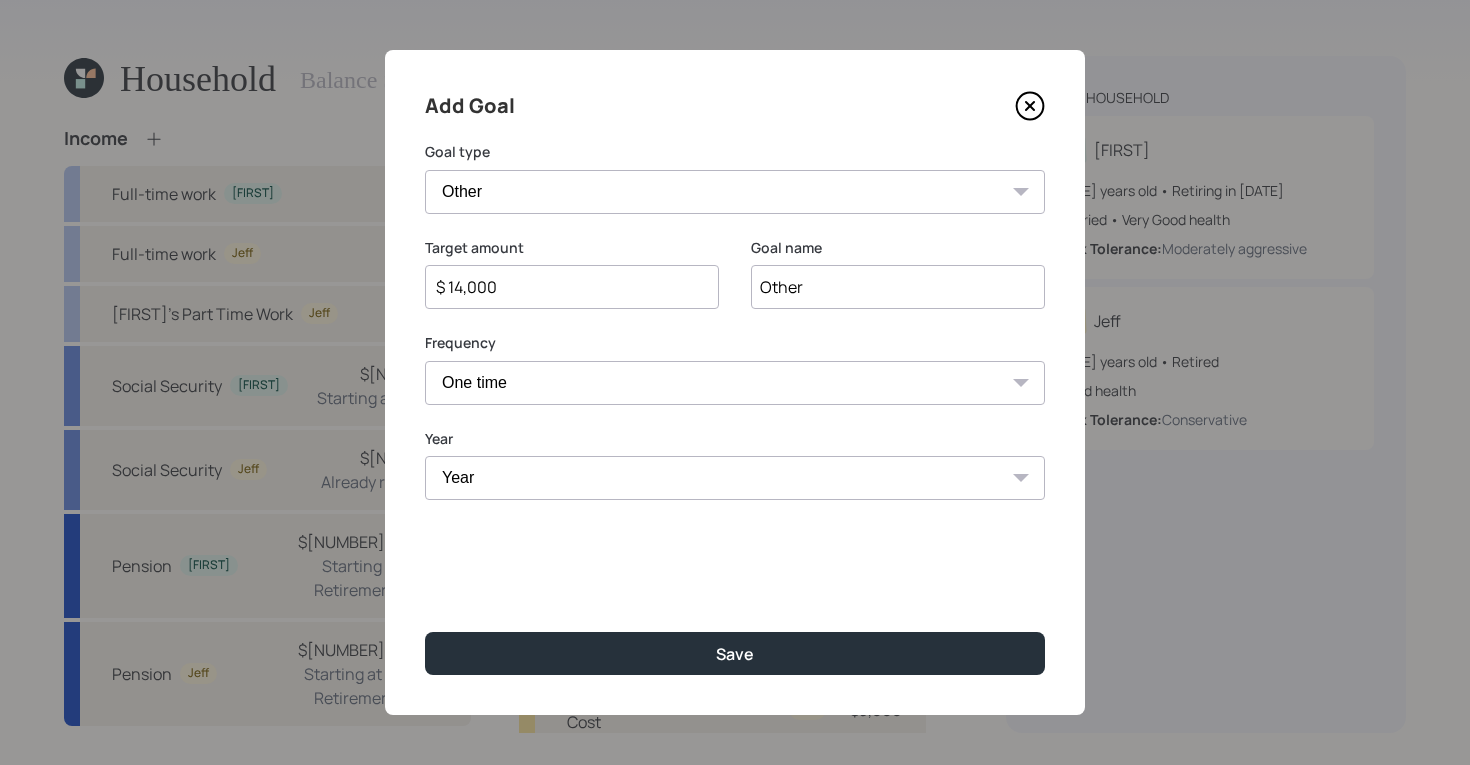 select on "2025" 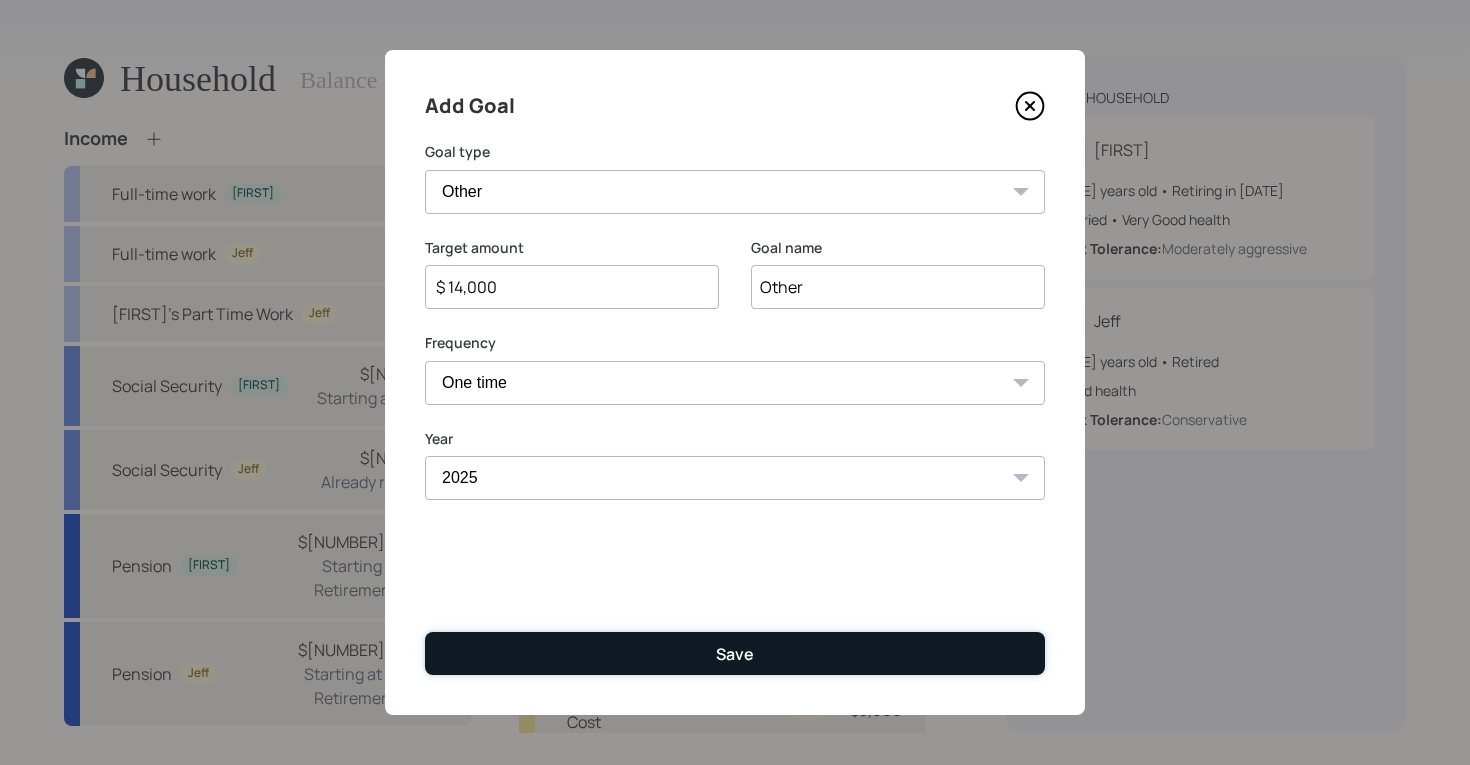 click on "Save" at bounding box center (735, 653) 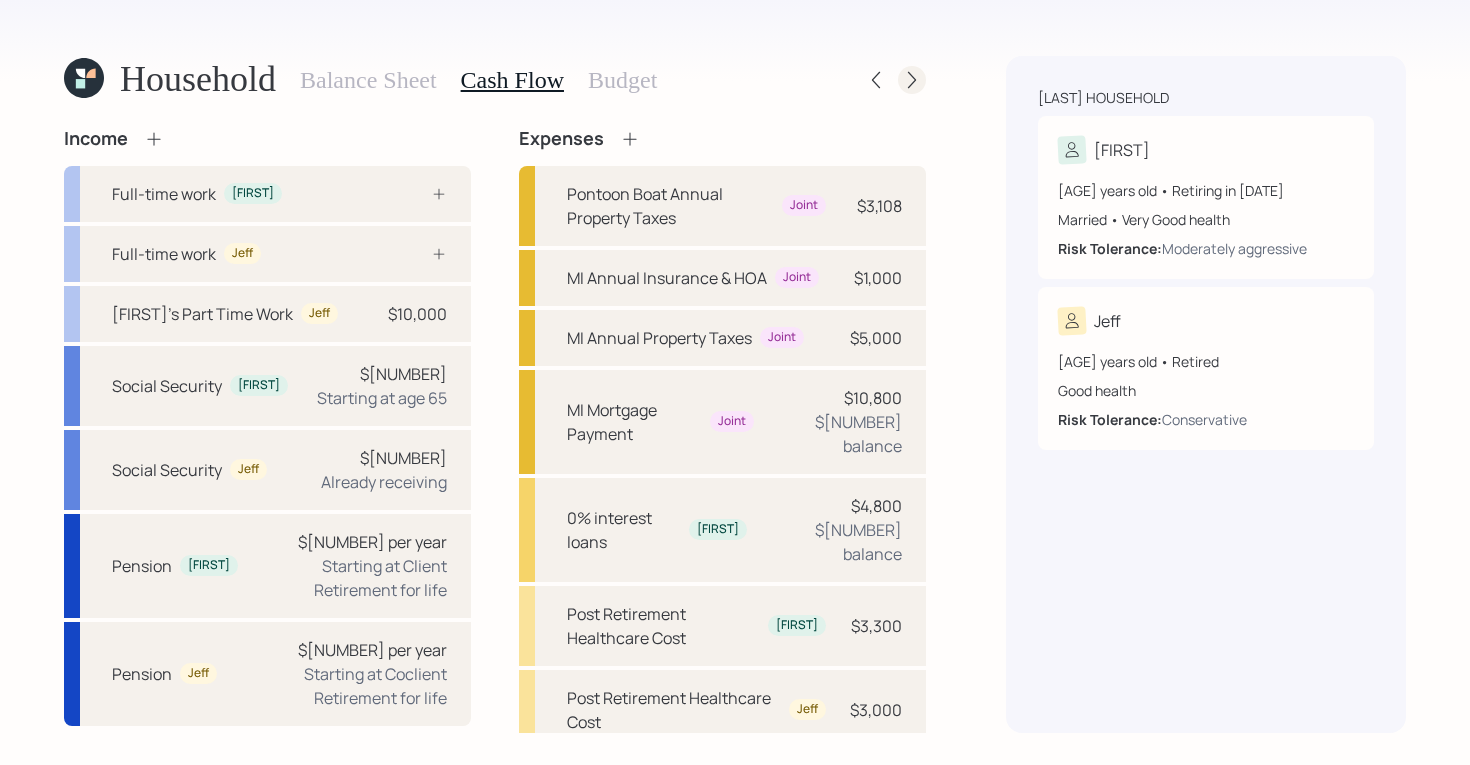 click at bounding box center [912, 80] 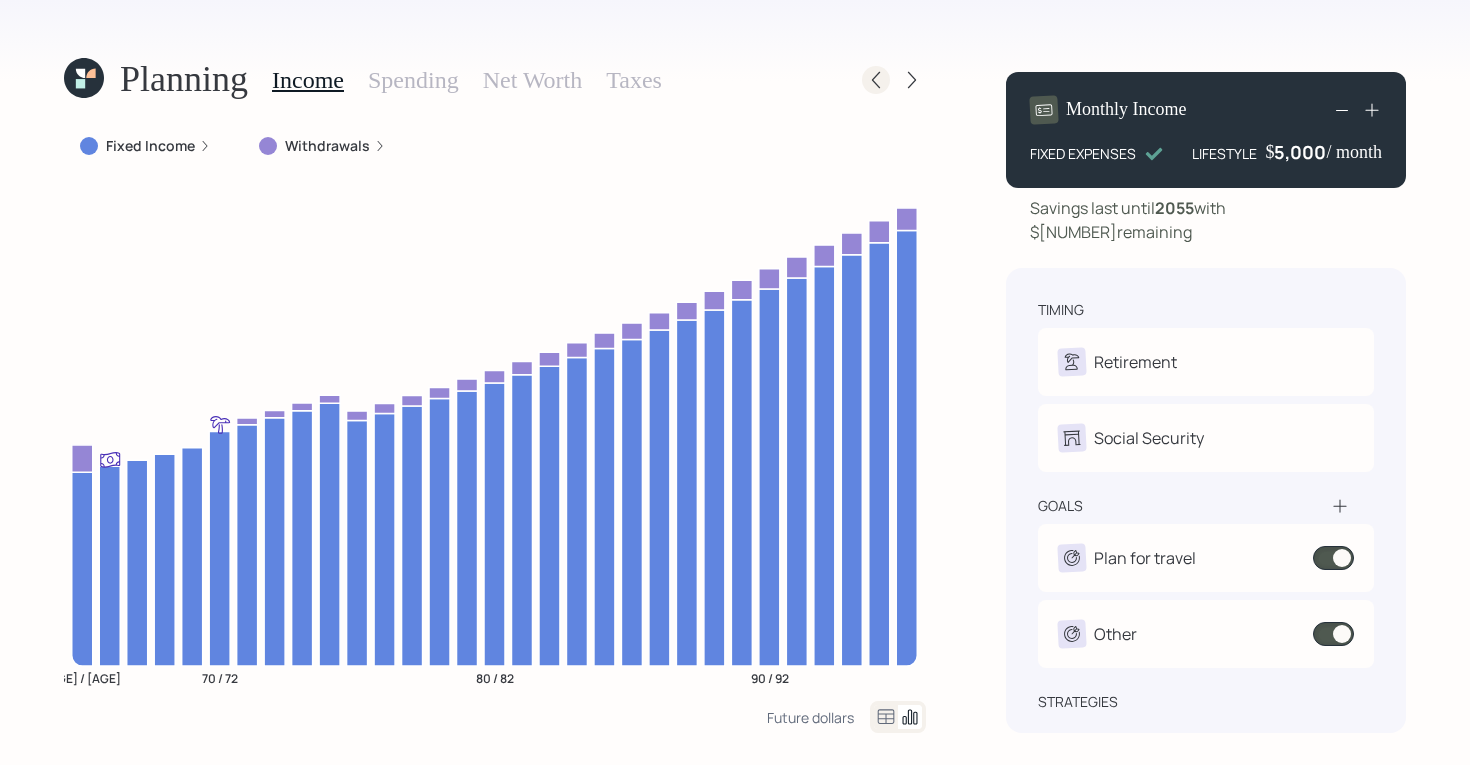 click at bounding box center (876, 80) 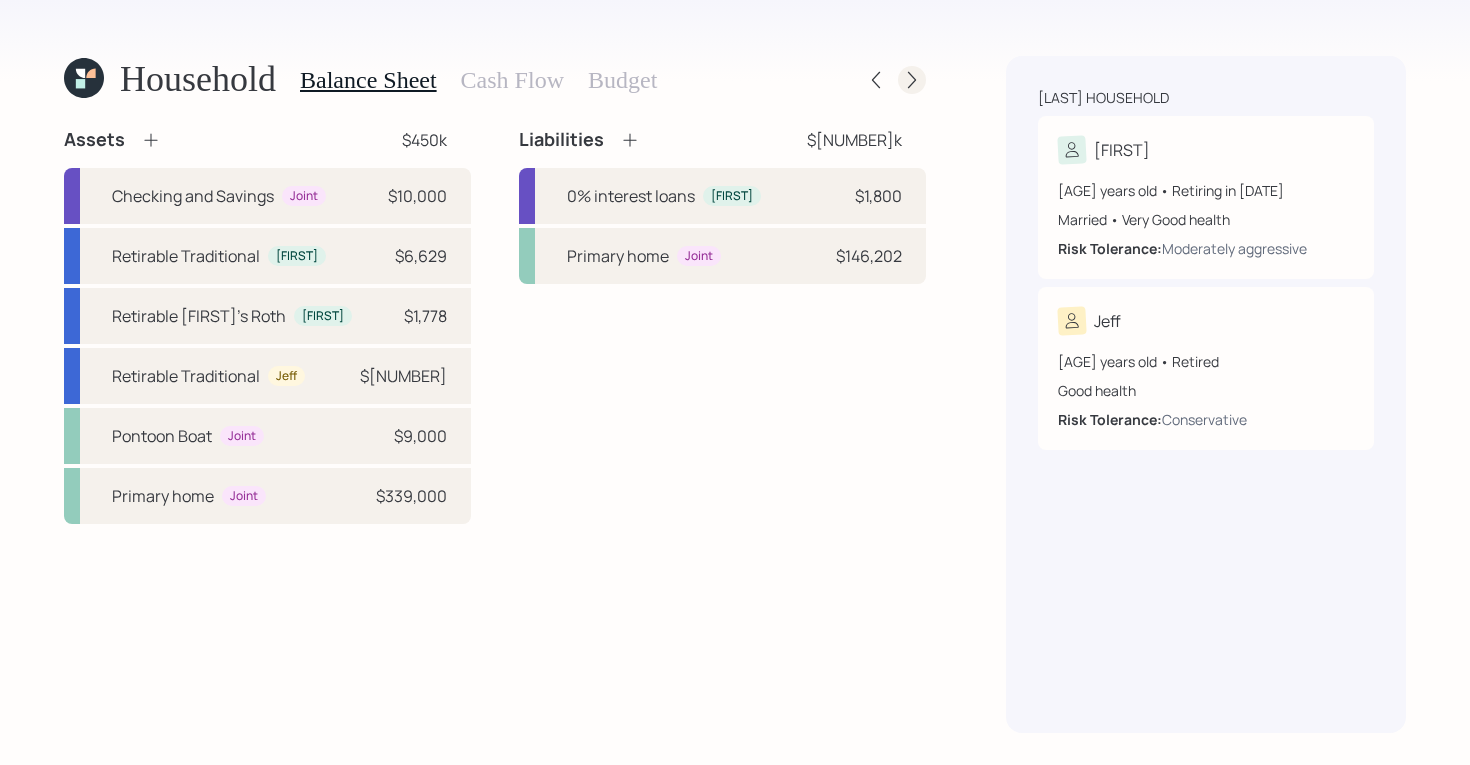 click at bounding box center (912, 80) 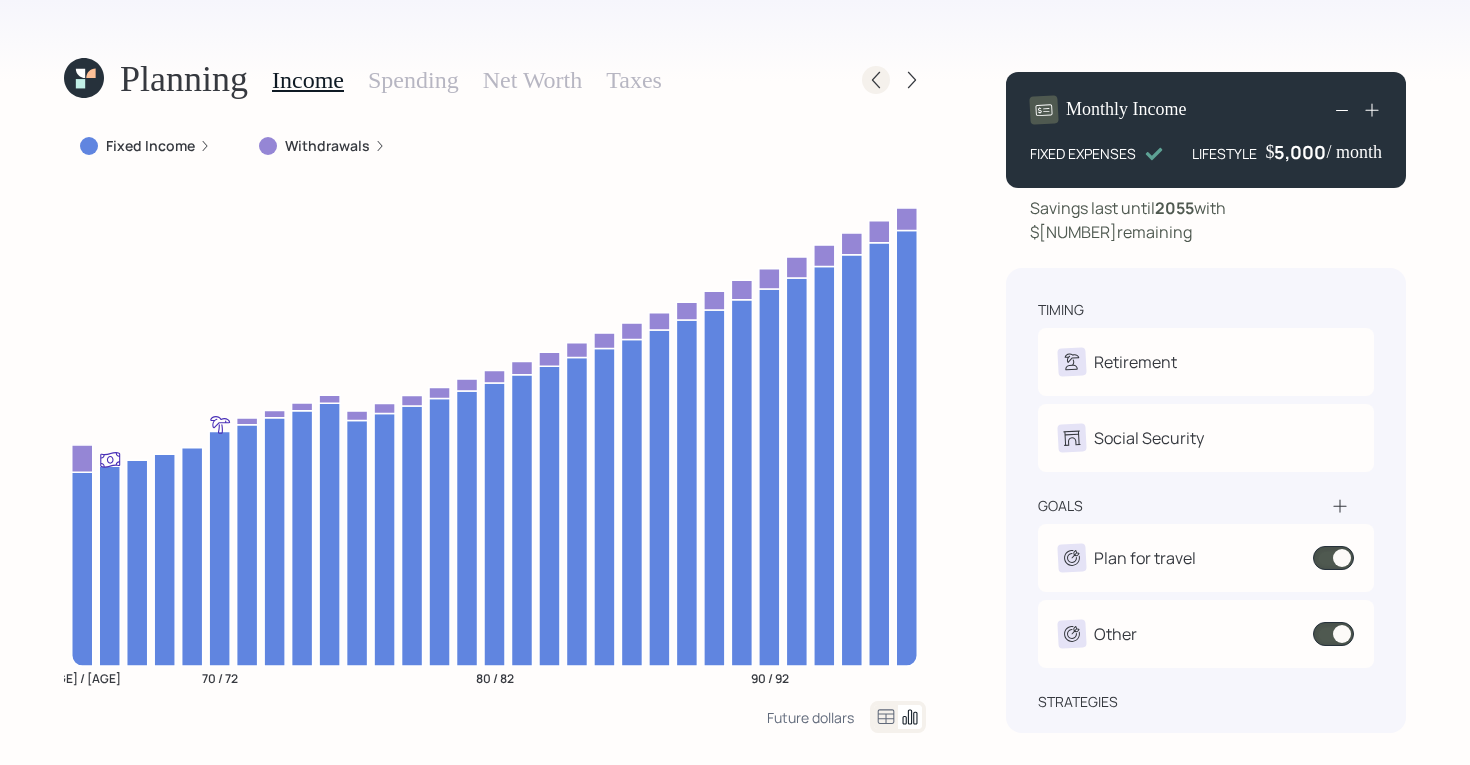 click at bounding box center (876, 80) 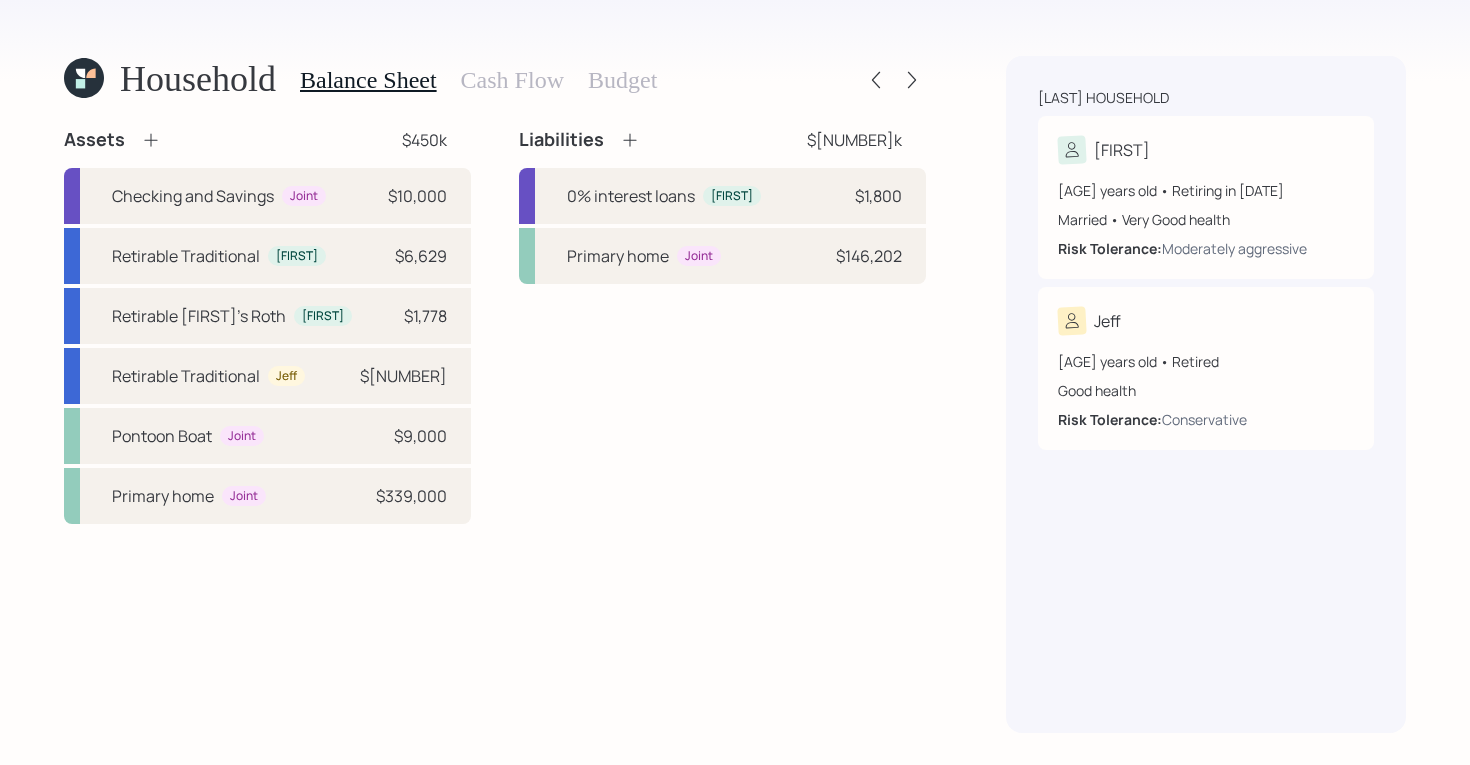 click on "Liabilities $[NUMBER] 0% interest loans [FIRST] $[NUMBER] Primary home Joint $[NUMBER]" at bounding box center [722, 326] 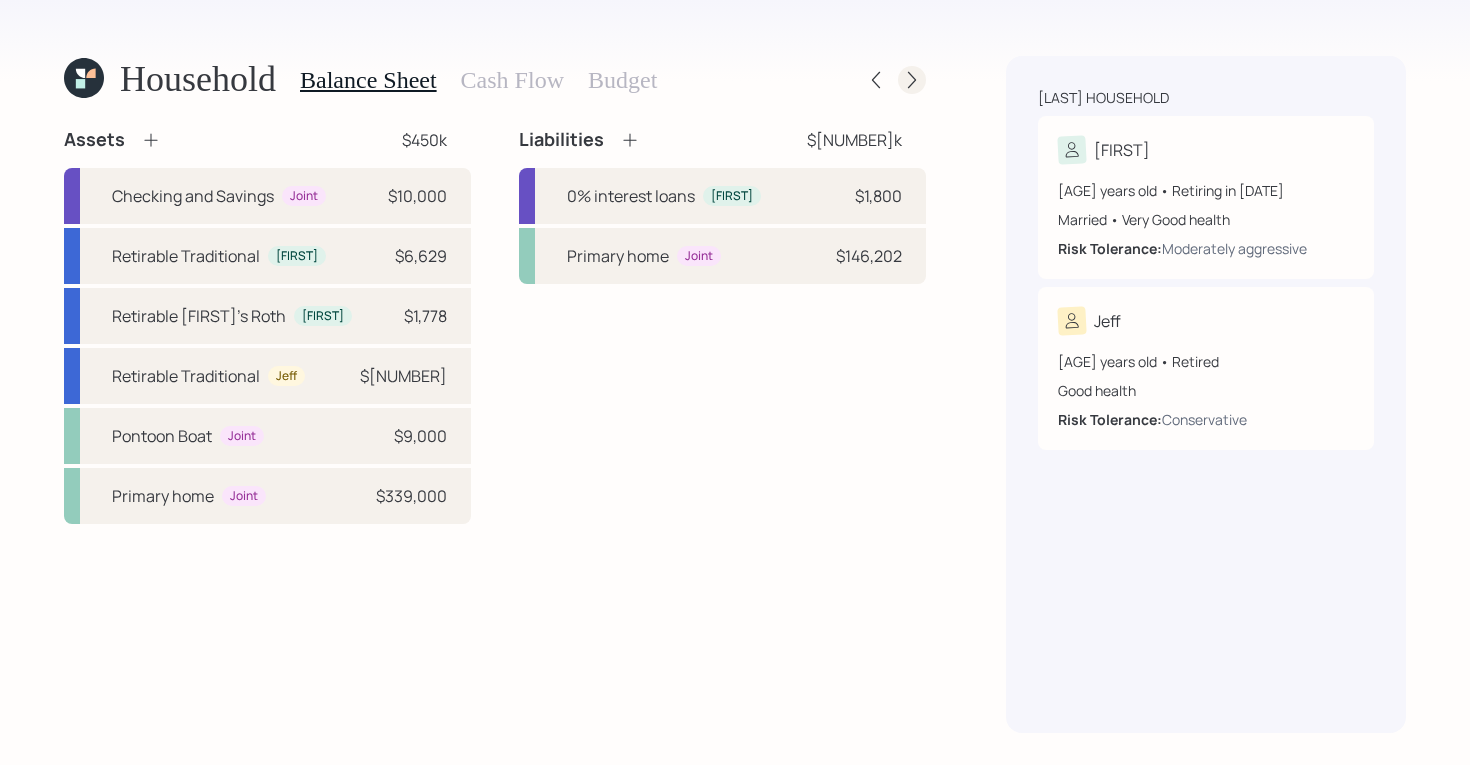 click at bounding box center (912, 80) 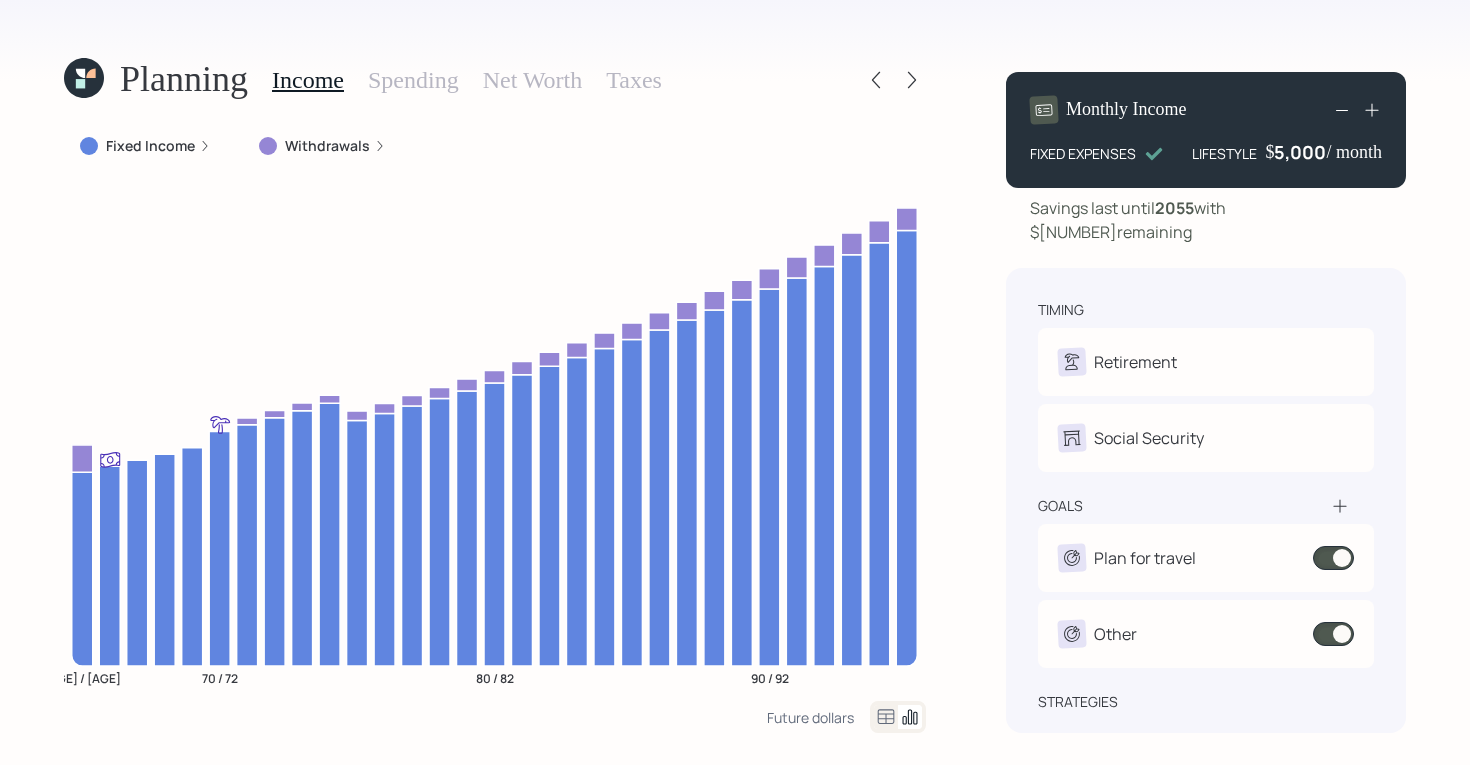 click on "Planning Income Spending Net Worth Taxes Fixed Income Withdrawals [AGE] / [AGE] [AGE] / [AGE] [AGE] / [AGE] [AGE] / [AGE] Future dollars Monthly Income FIXED EXPENSES LIFESTYLE $ [NUMBER]  / month Savings last until  [DATE]  with   $[NUMBER]  remaining timing Retirement D Retire at [AGE]y [NUMBER]m J Retired Social Security D Elect at [AGE]y nullm J Receiving goals Plan for travel $[NUMBER] • Once • In [DATE] Other $[NUMBER] • Once • In [DATE] strategies Bridge Annuity Lifetime Income Annuity" at bounding box center [735, 382] 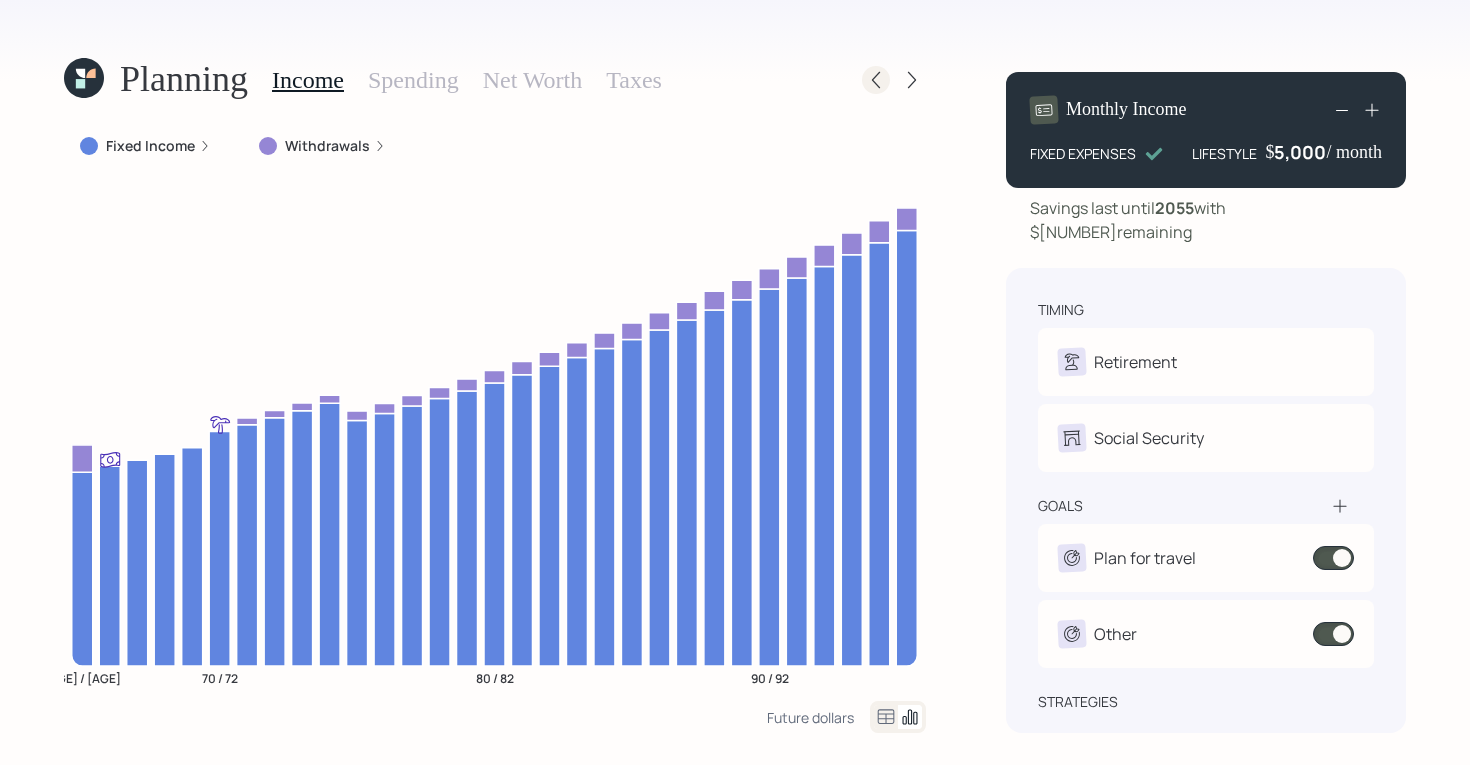 click at bounding box center (876, 80) 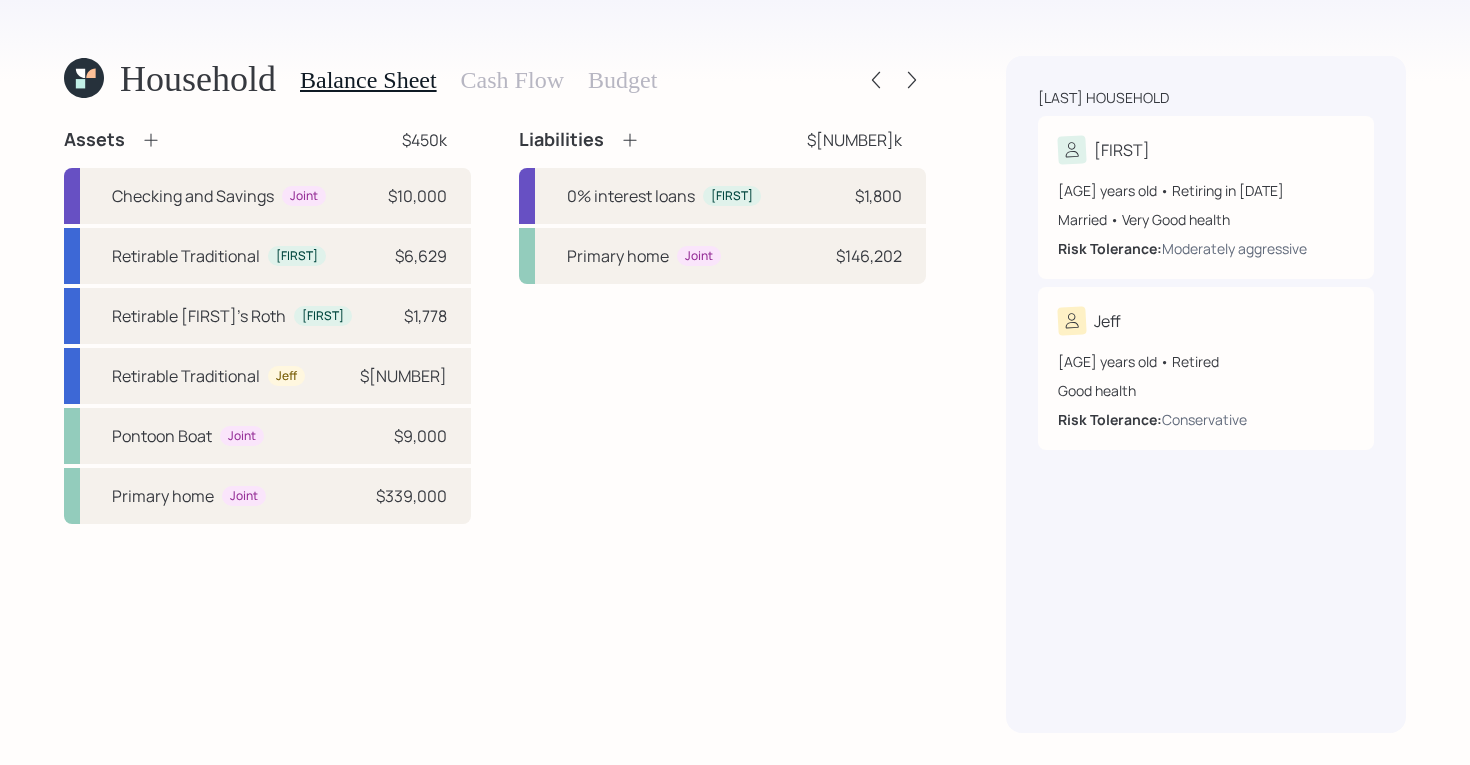 click on "Cash Flow" at bounding box center [512, 80] 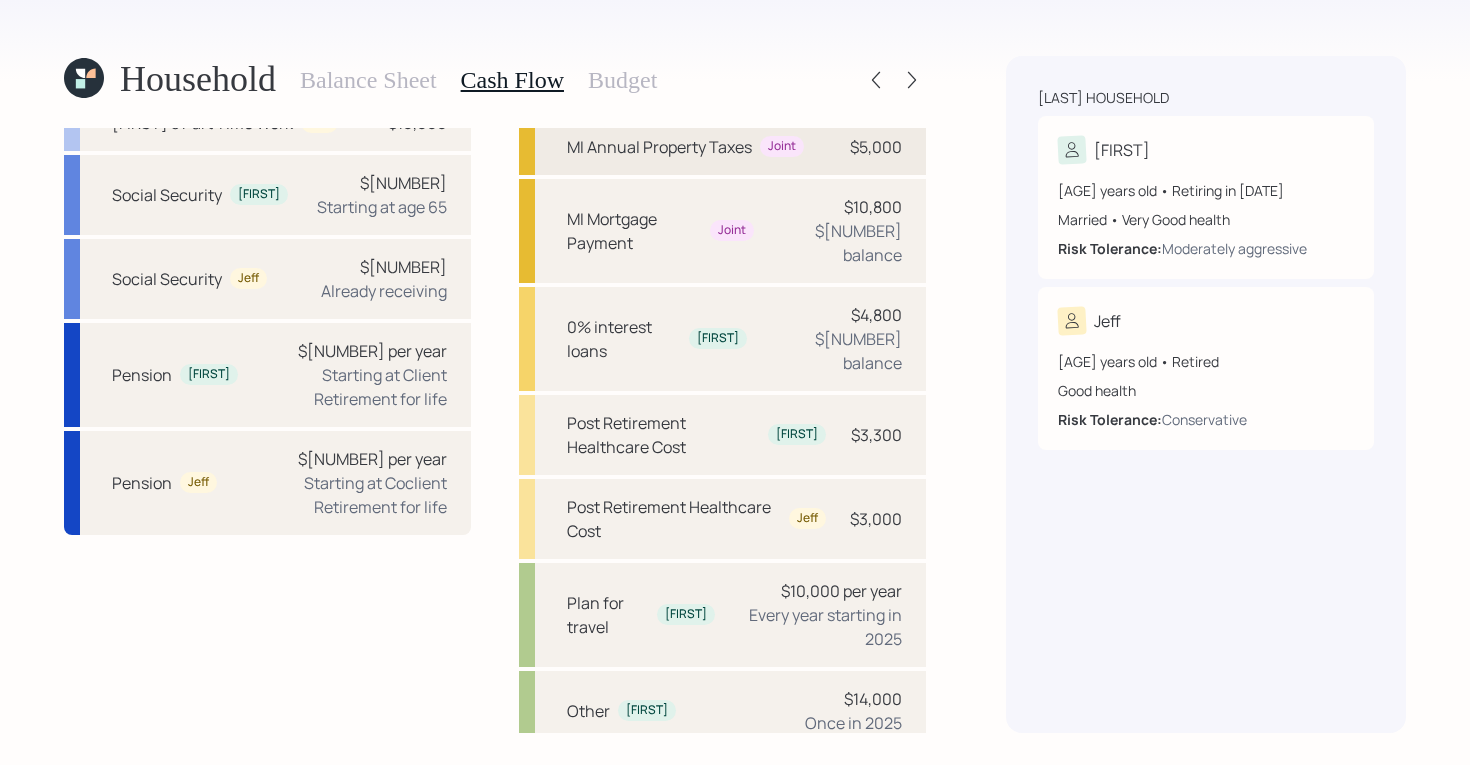 scroll, scrollTop: 297, scrollLeft: 0, axis: vertical 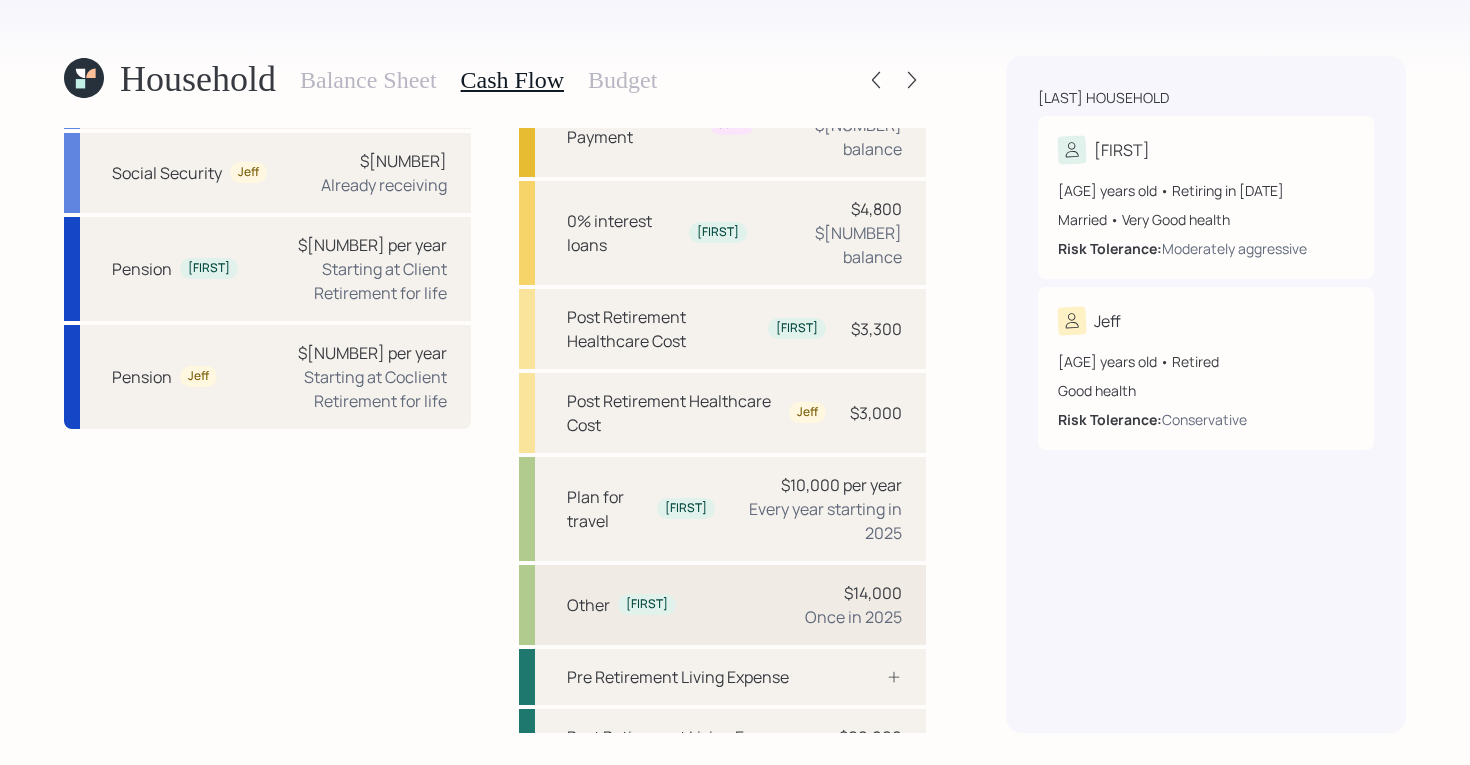 click on "Other [FIRST] $[NUMBER]     Once in [DATE]" at bounding box center (722, 605) 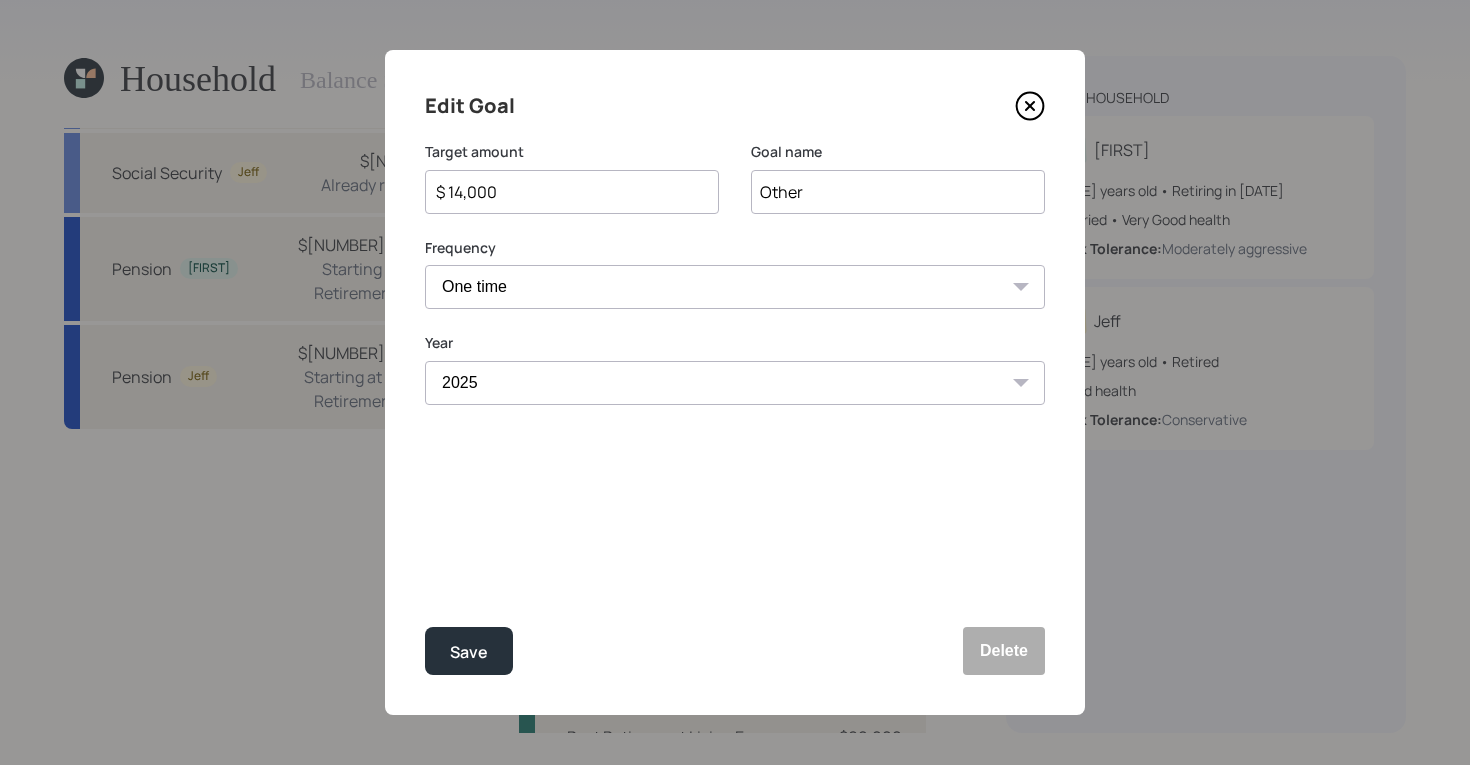click on "Other" at bounding box center (898, 192) 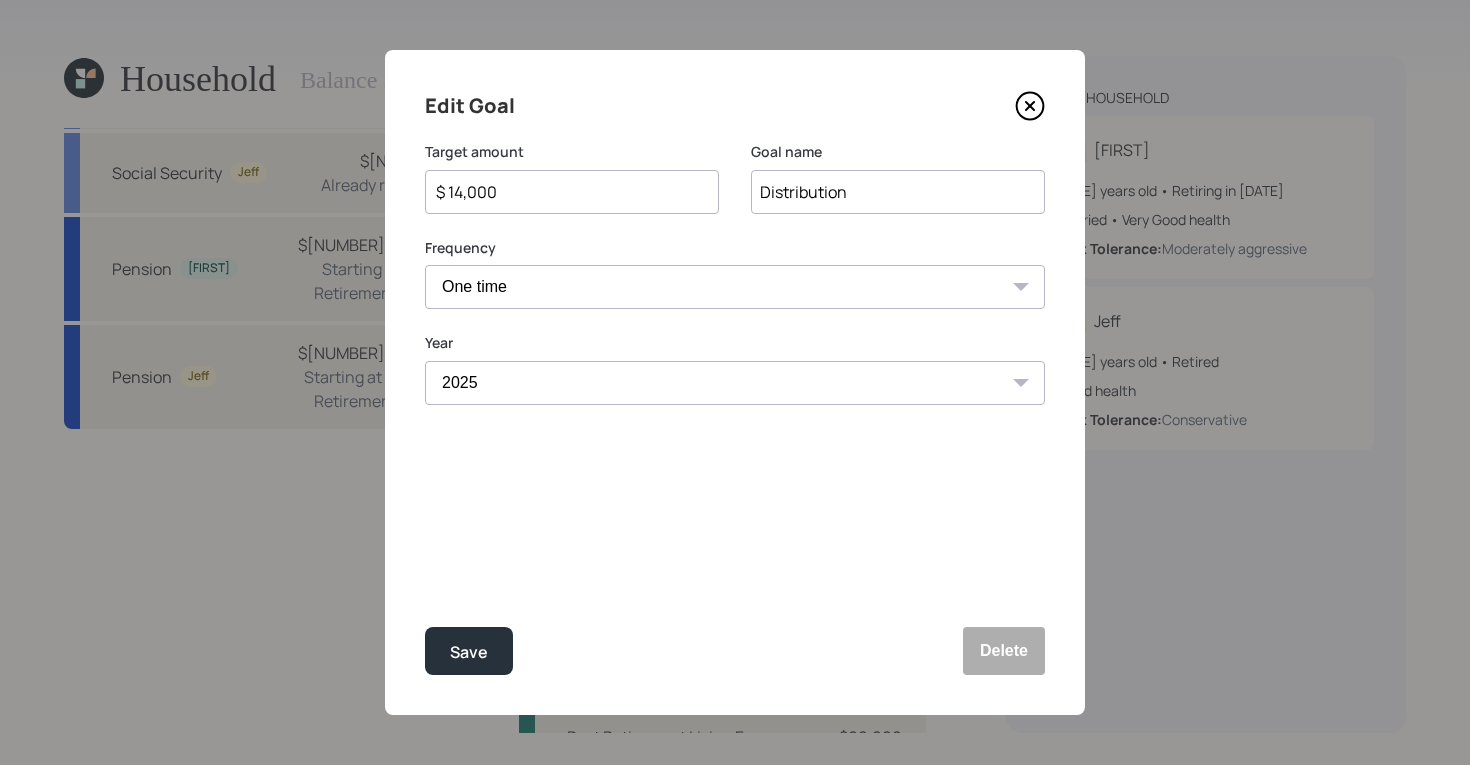 type on "Distribution" 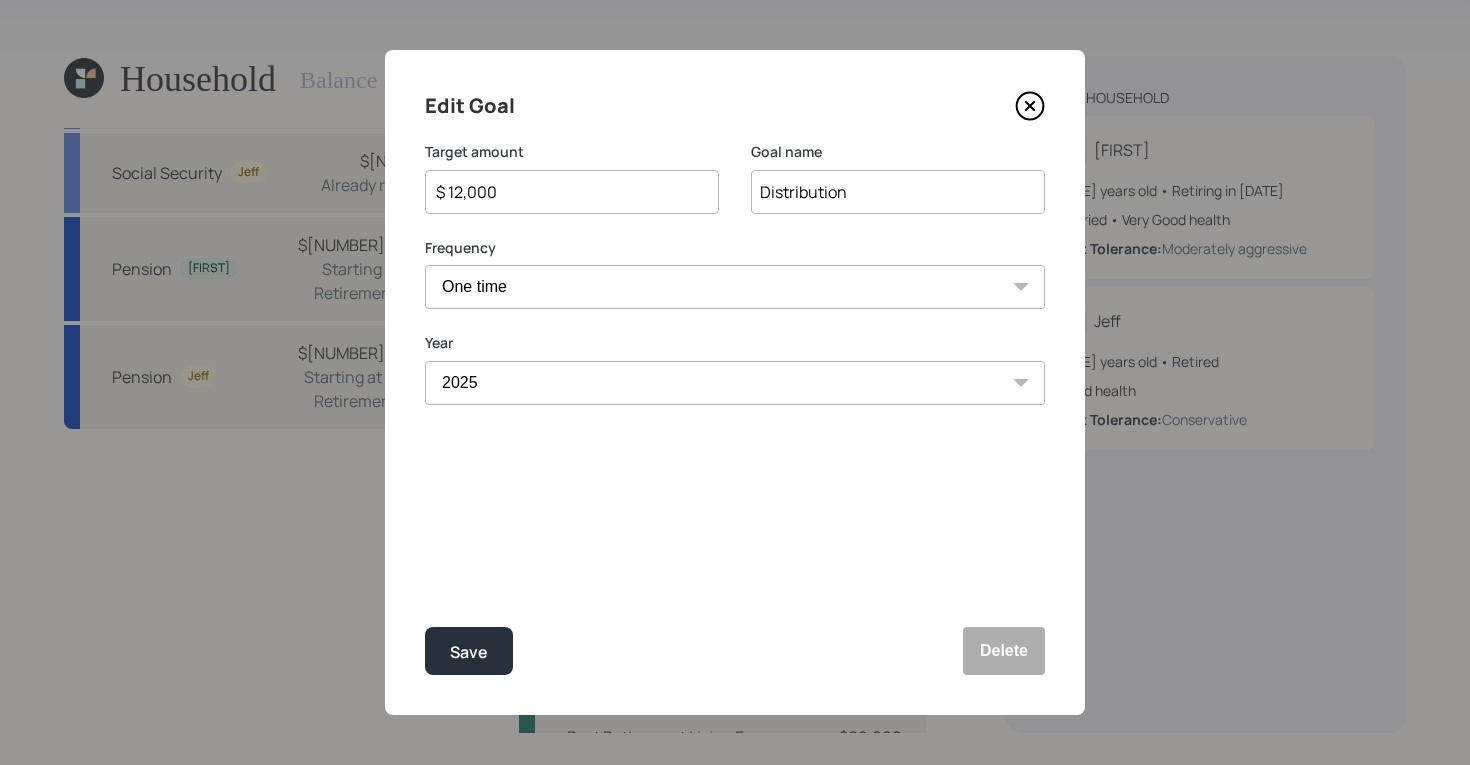 type on "$ 12,000" 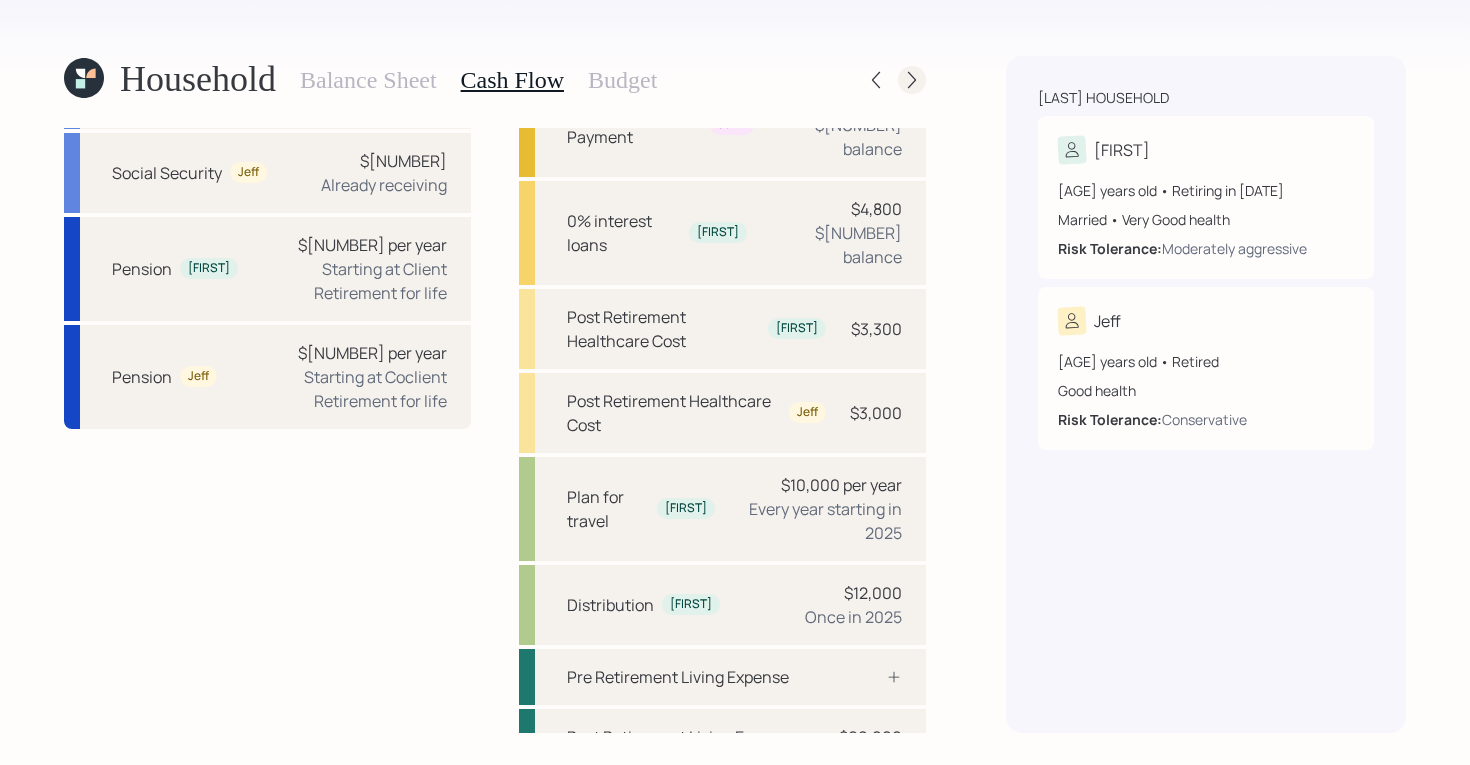 click at bounding box center [912, 80] 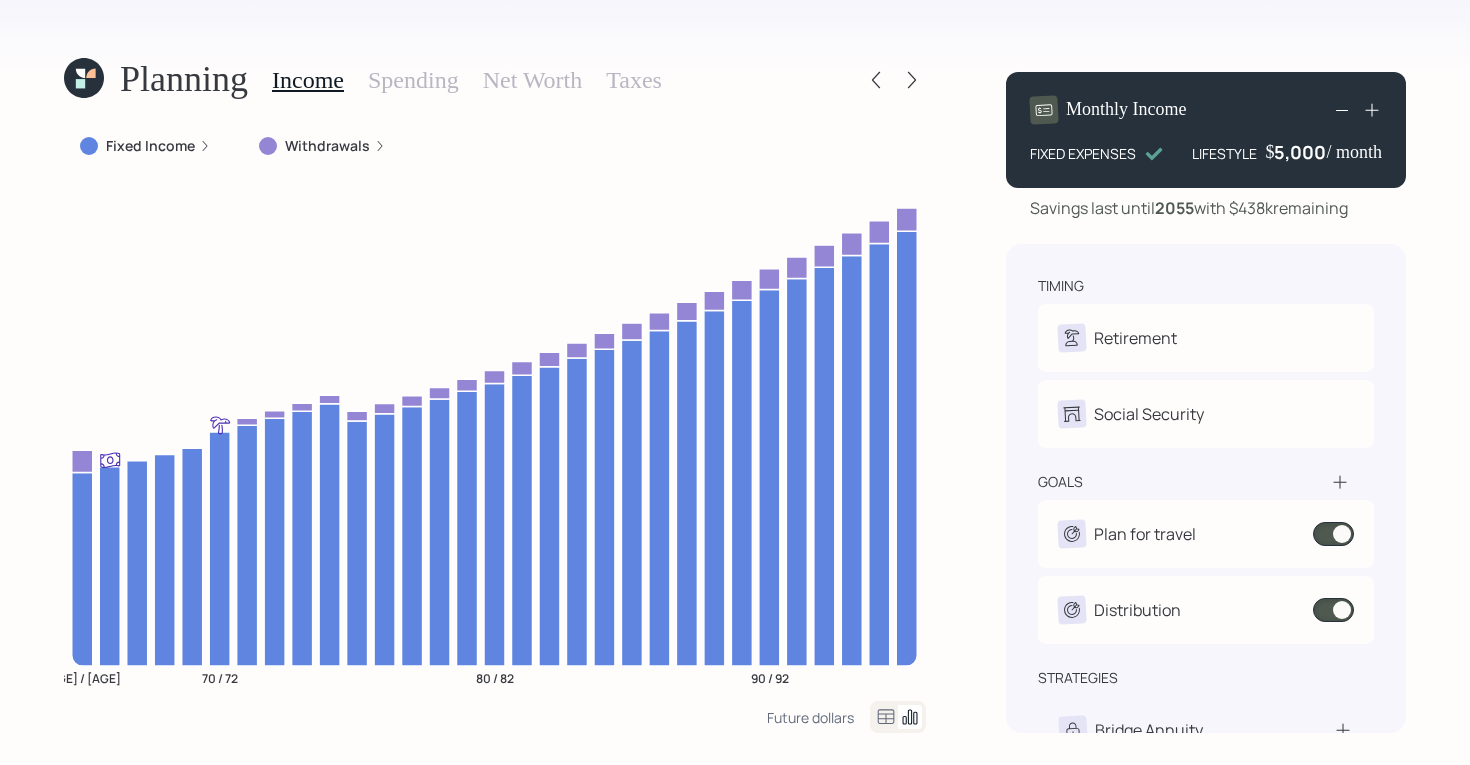 click at bounding box center [84, 78] 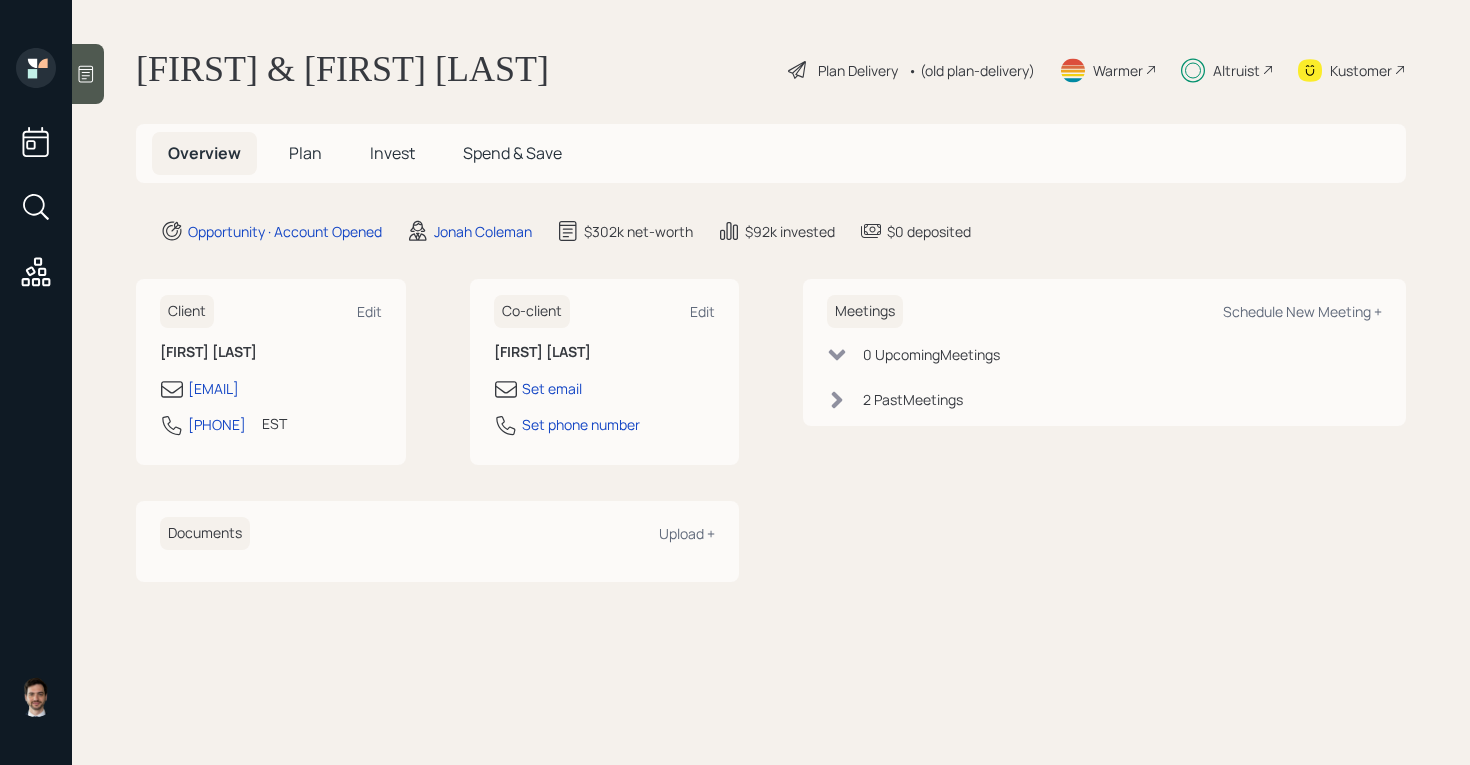click on "Invest" at bounding box center (392, 153) 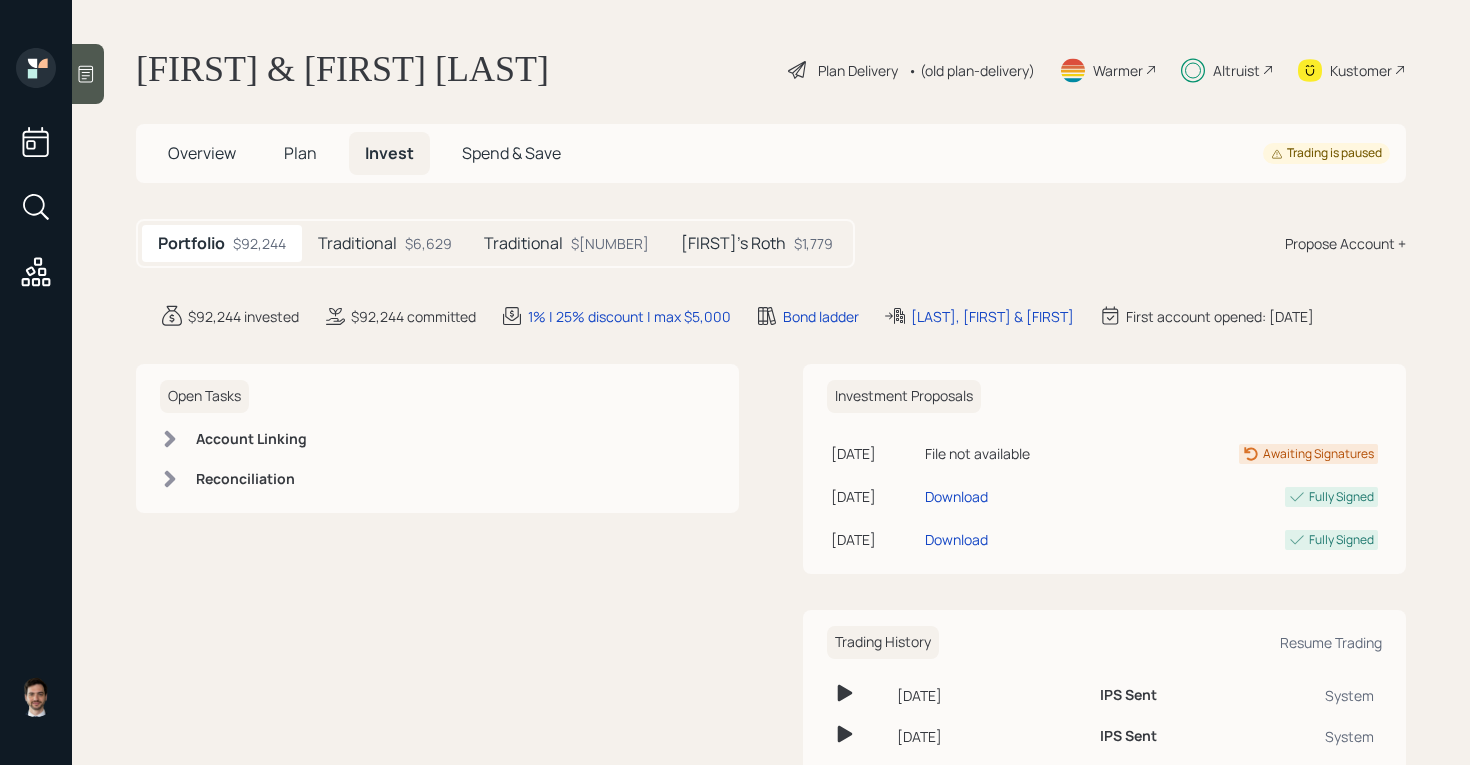 click on "Traditional" at bounding box center (357, 243) 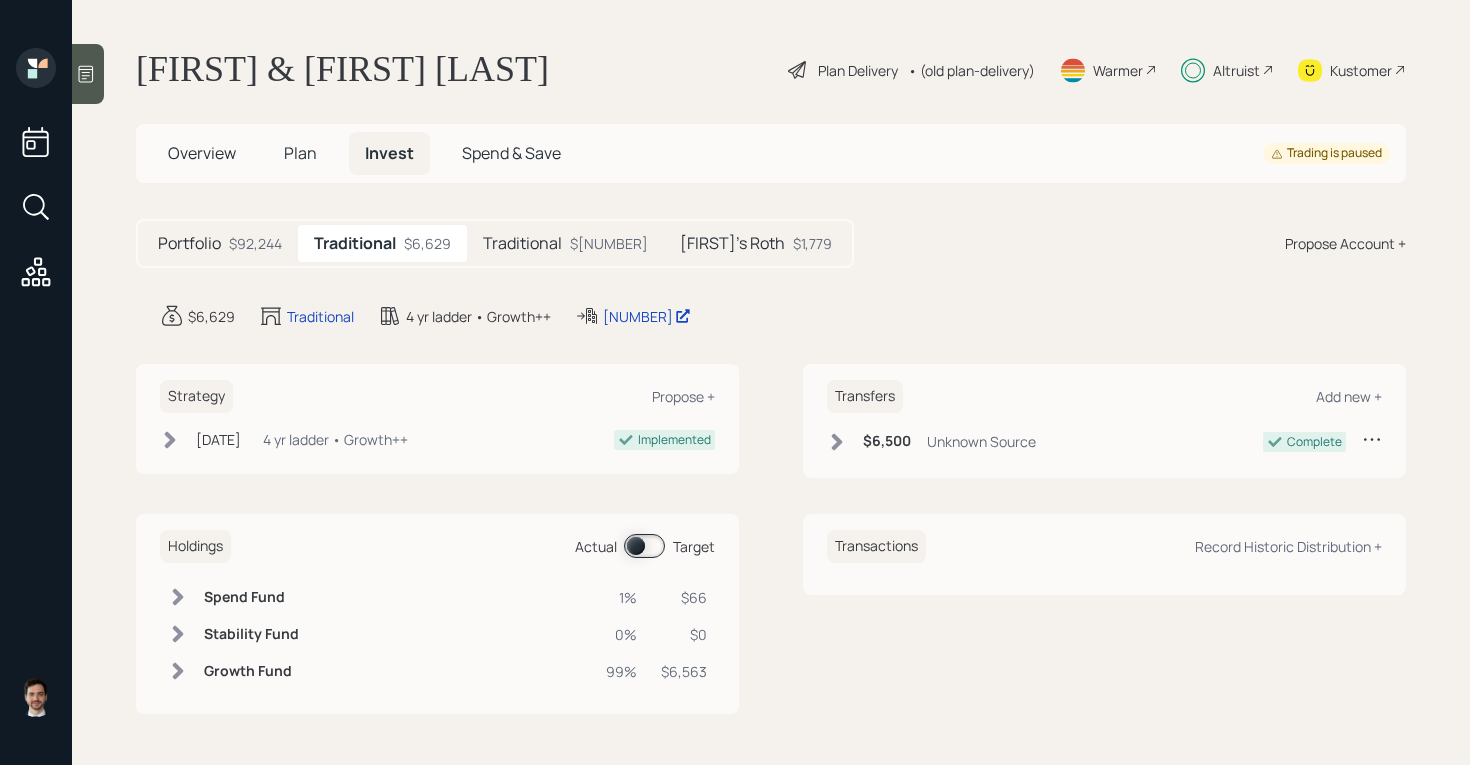 click on "Traditional" at bounding box center (189, 243) 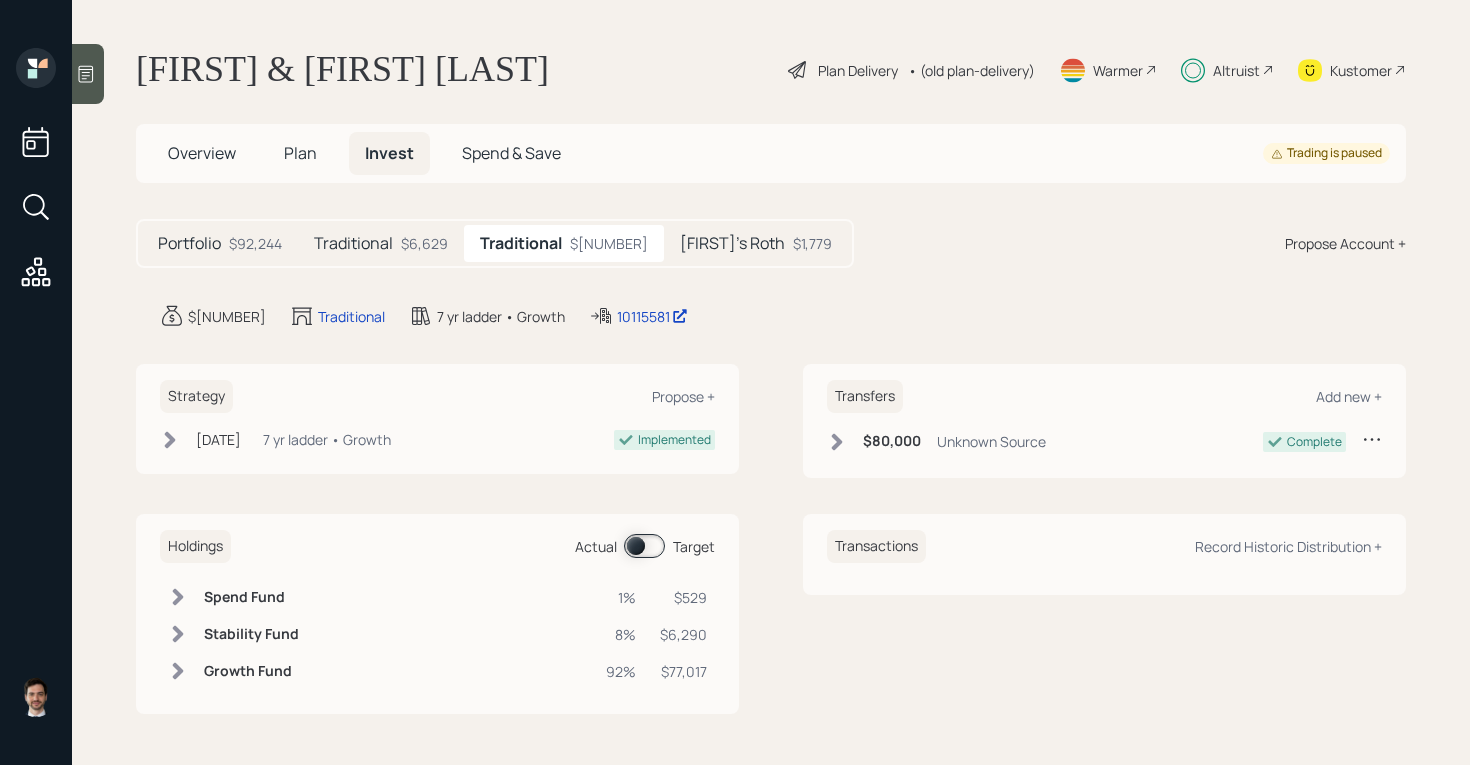 click on "[FIRST]'s Roth" at bounding box center [189, 243] 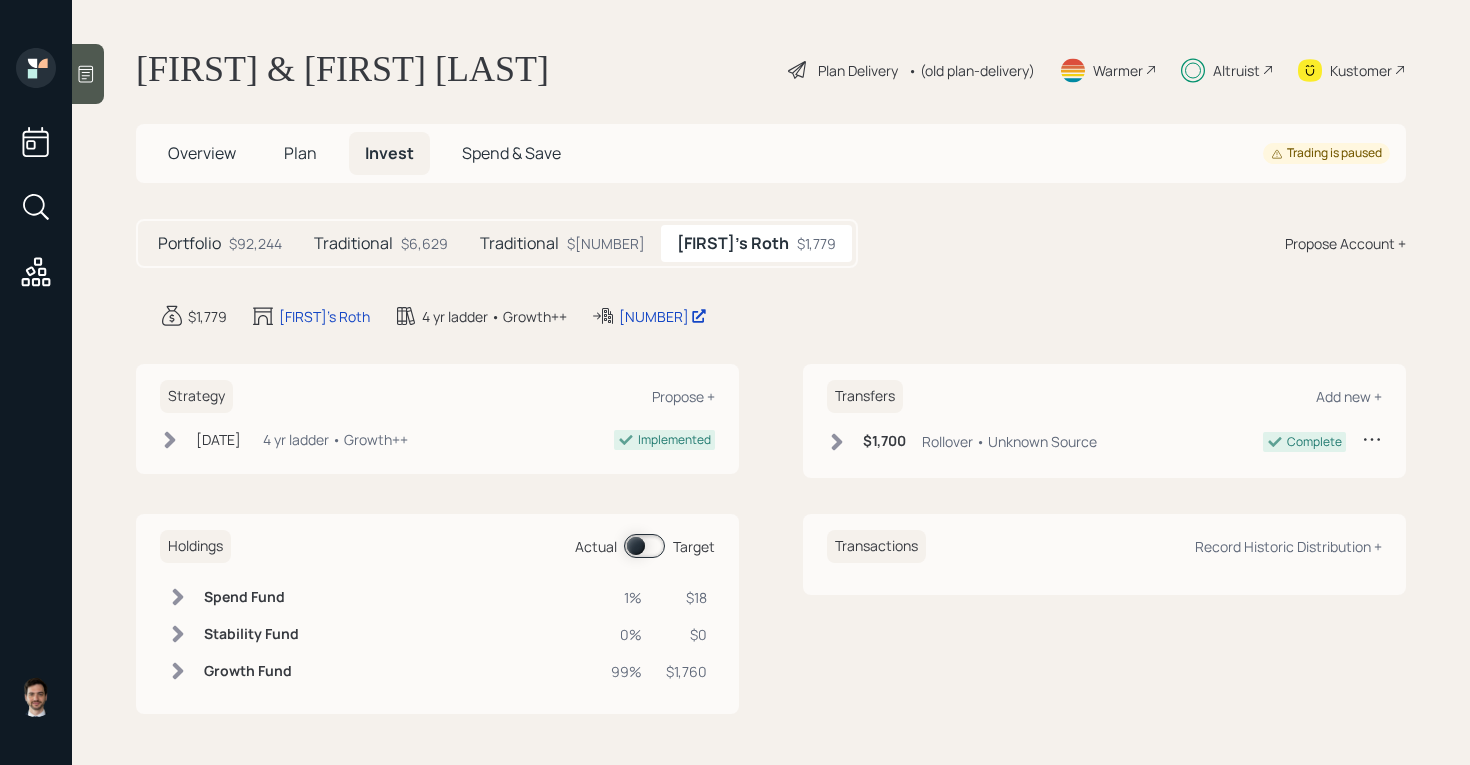 click on "$92,244" at bounding box center (255, 243) 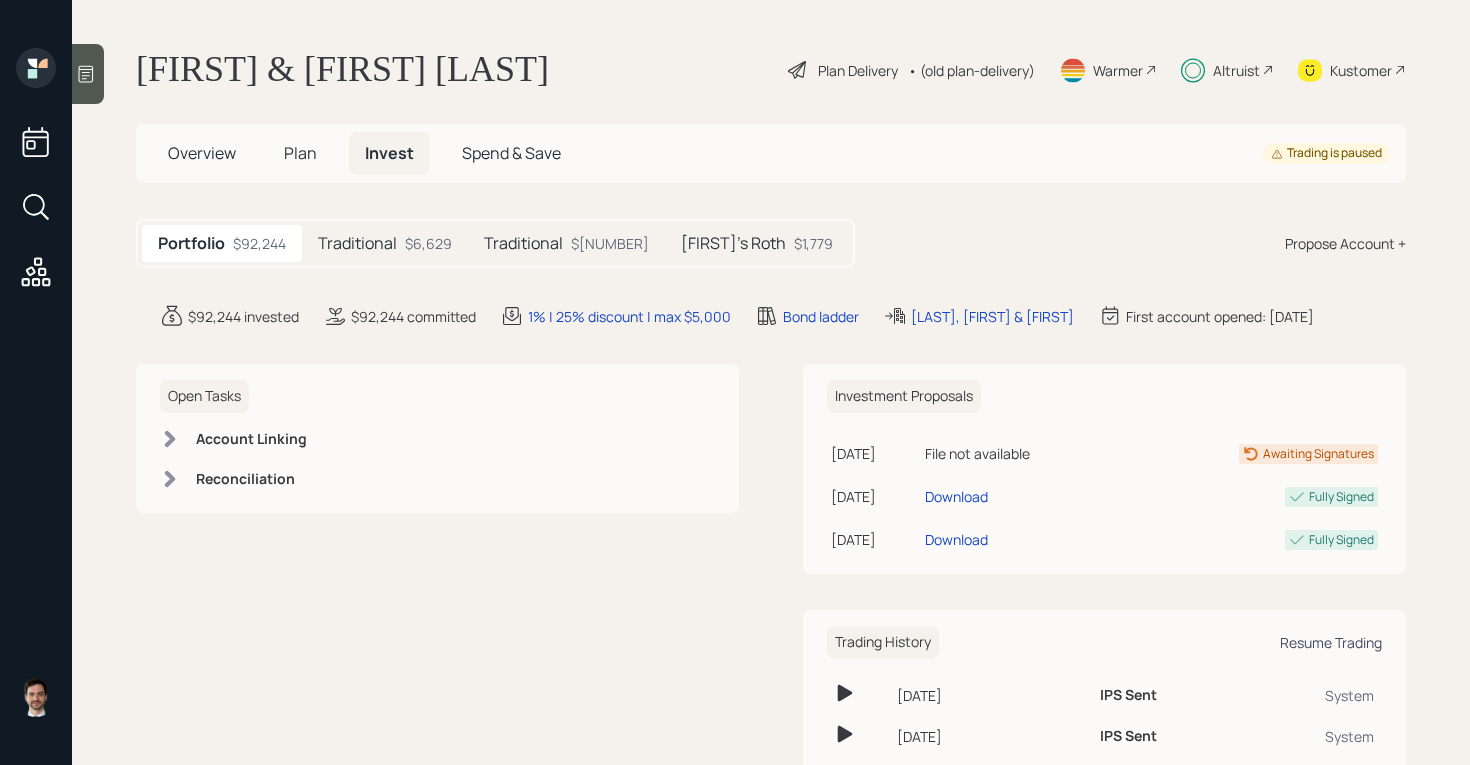 click on "Resume Trading" at bounding box center (1331, 642) 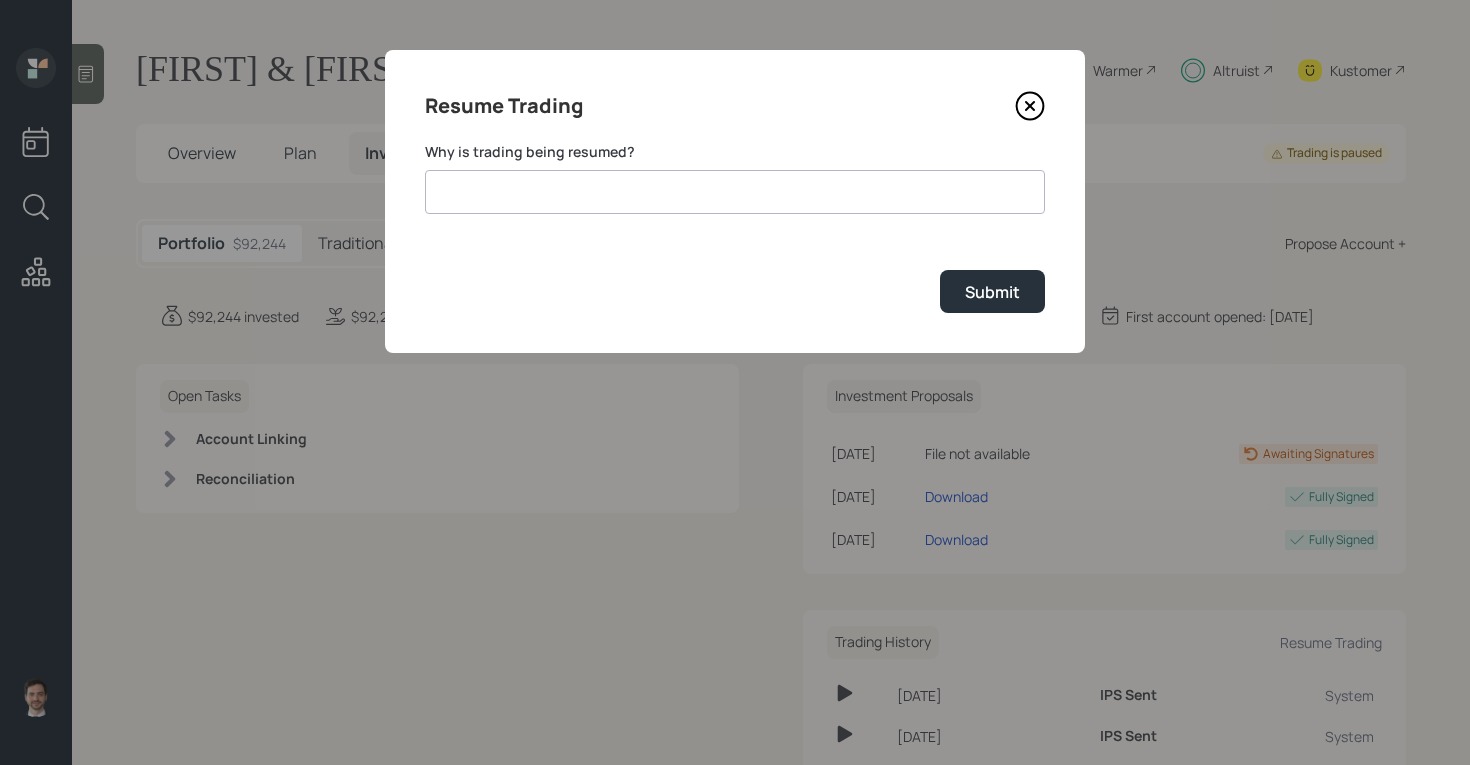 click at bounding box center [735, 192] 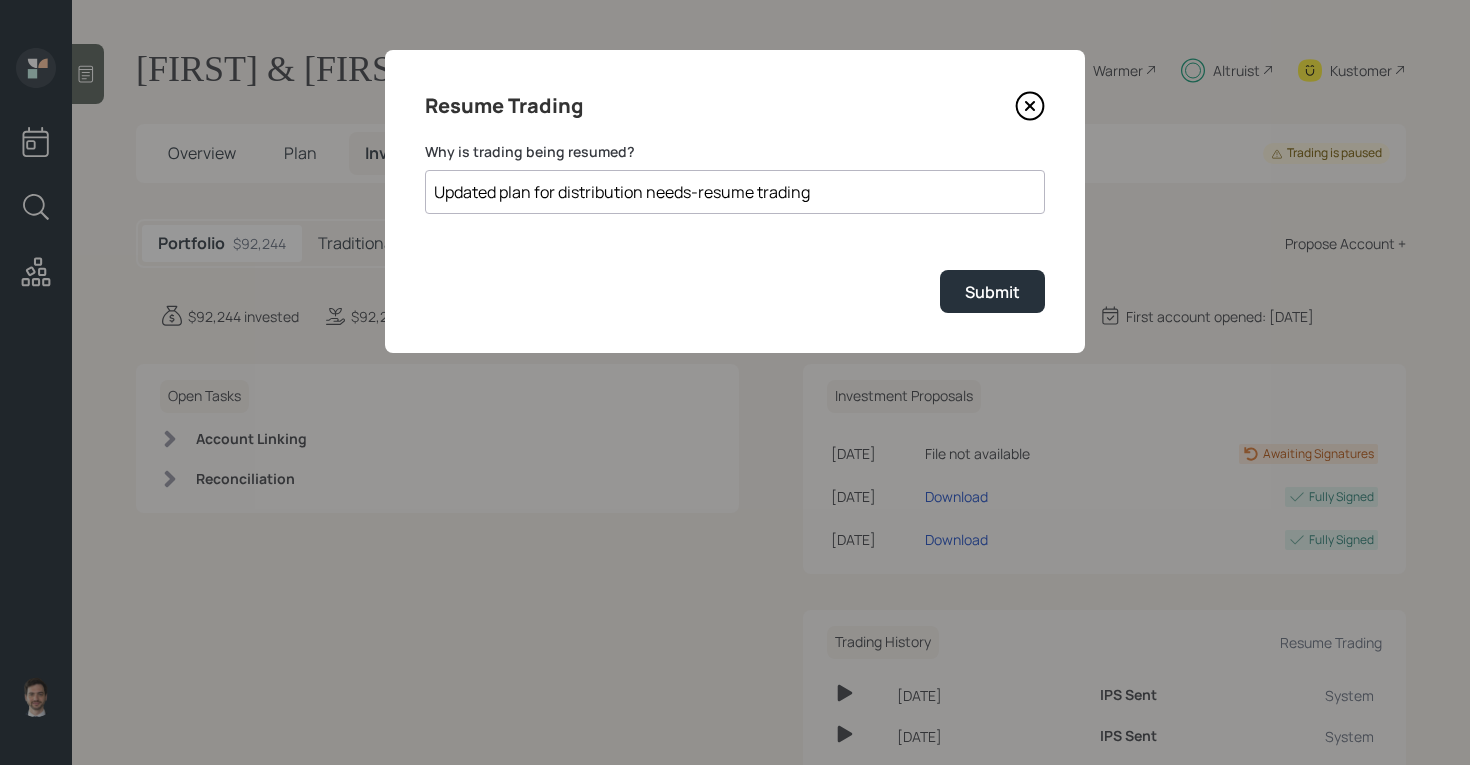 type on "Updated plan for distribution needs-resume trading" 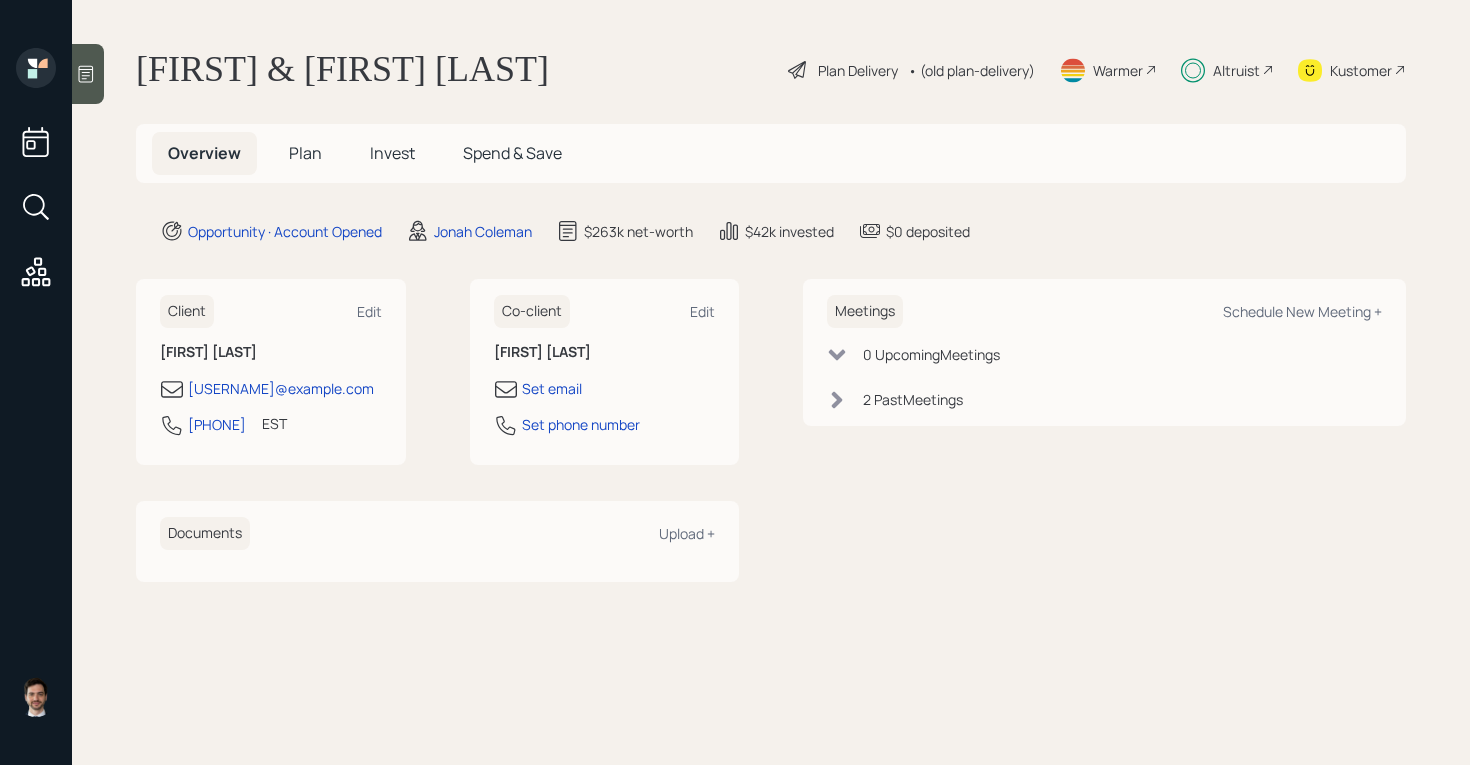 scroll, scrollTop: 0, scrollLeft: 0, axis: both 